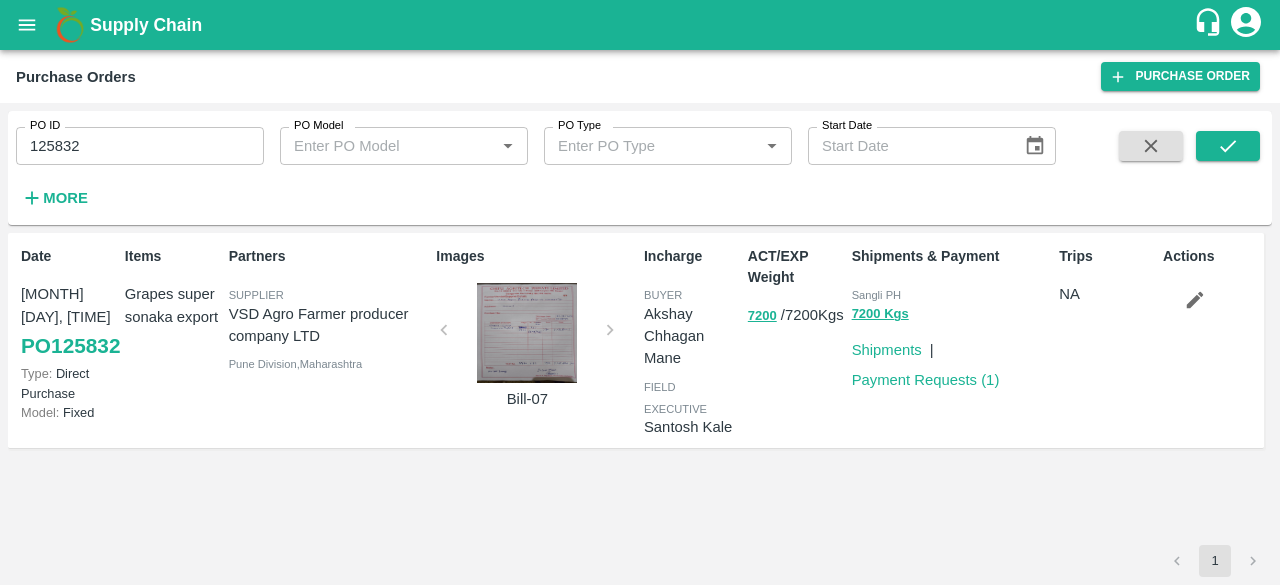 scroll, scrollTop: 0, scrollLeft: 0, axis: both 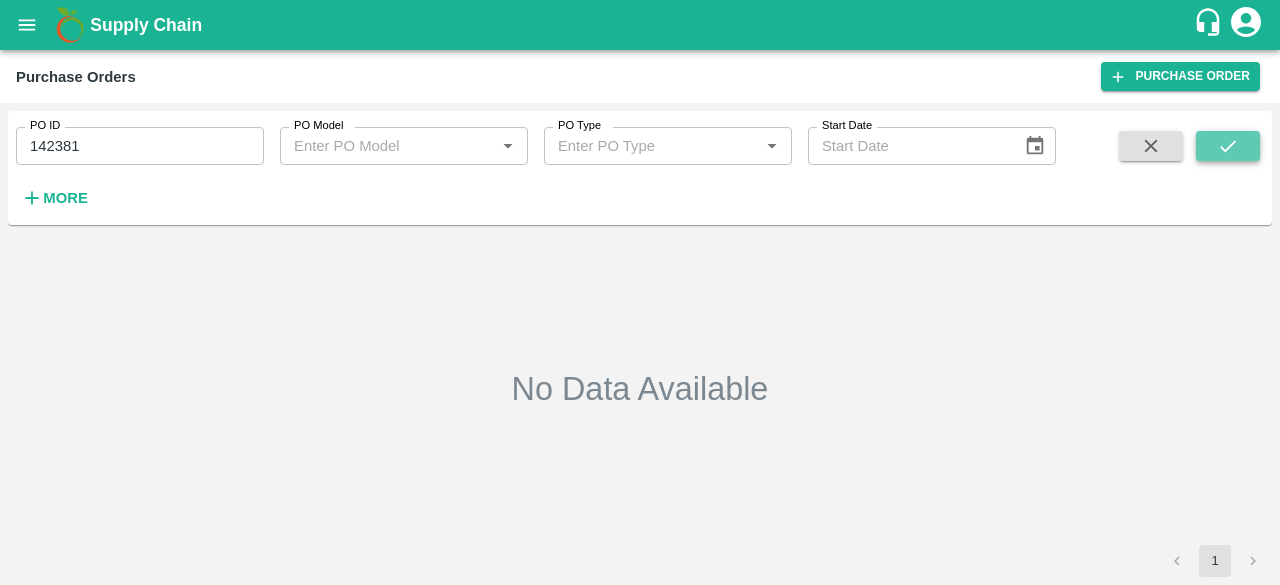 click at bounding box center [1228, 146] 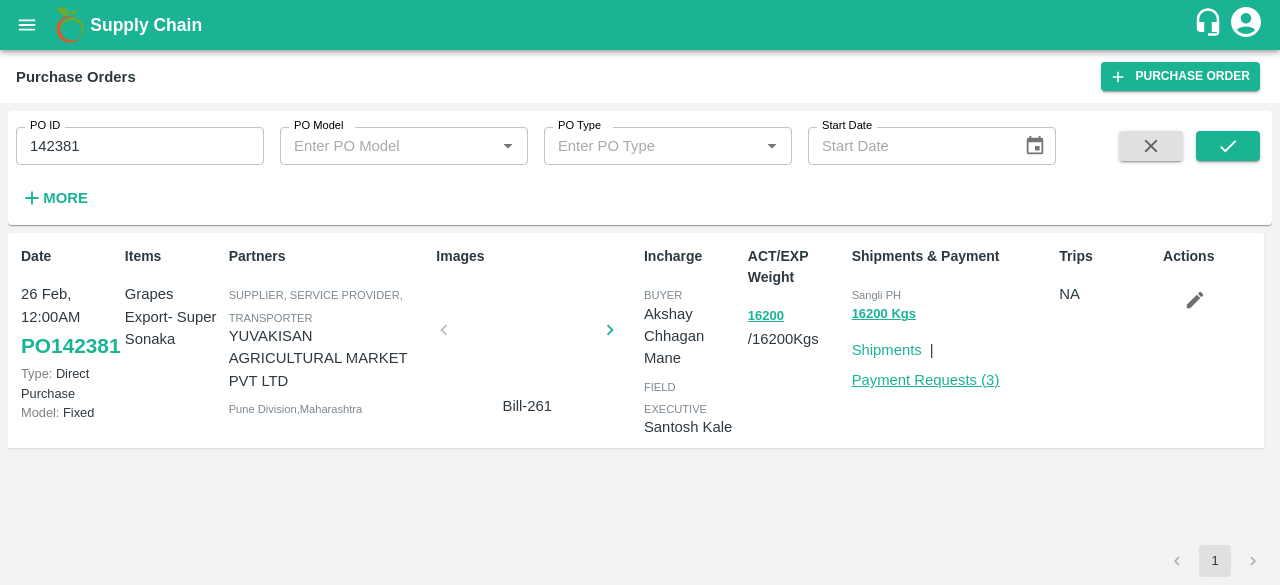 click on "Payment Requests ( 3 )" at bounding box center [926, 380] 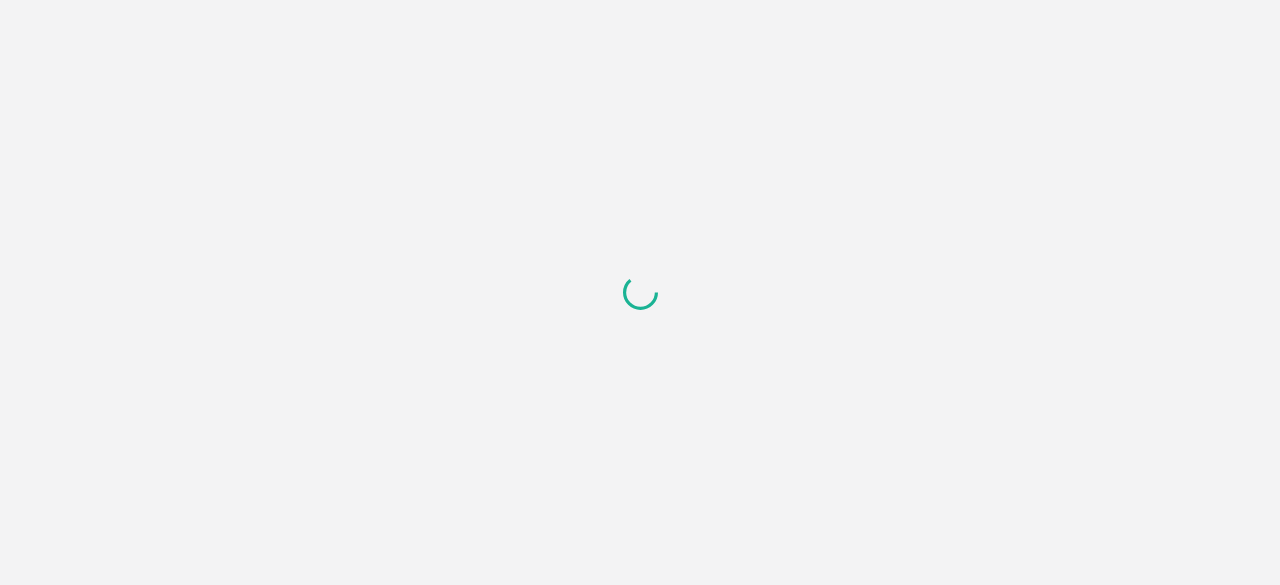 scroll, scrollTop: 0, scrollLeft: 0, axis: both 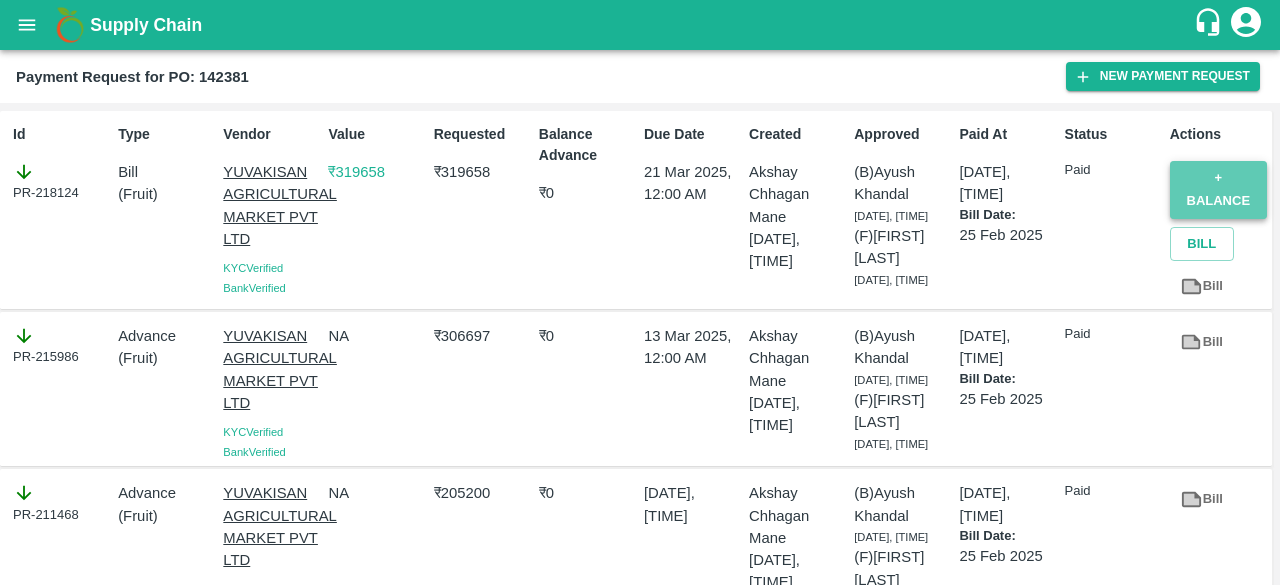 click on "+ balance" at bounding box center [1218, 190] 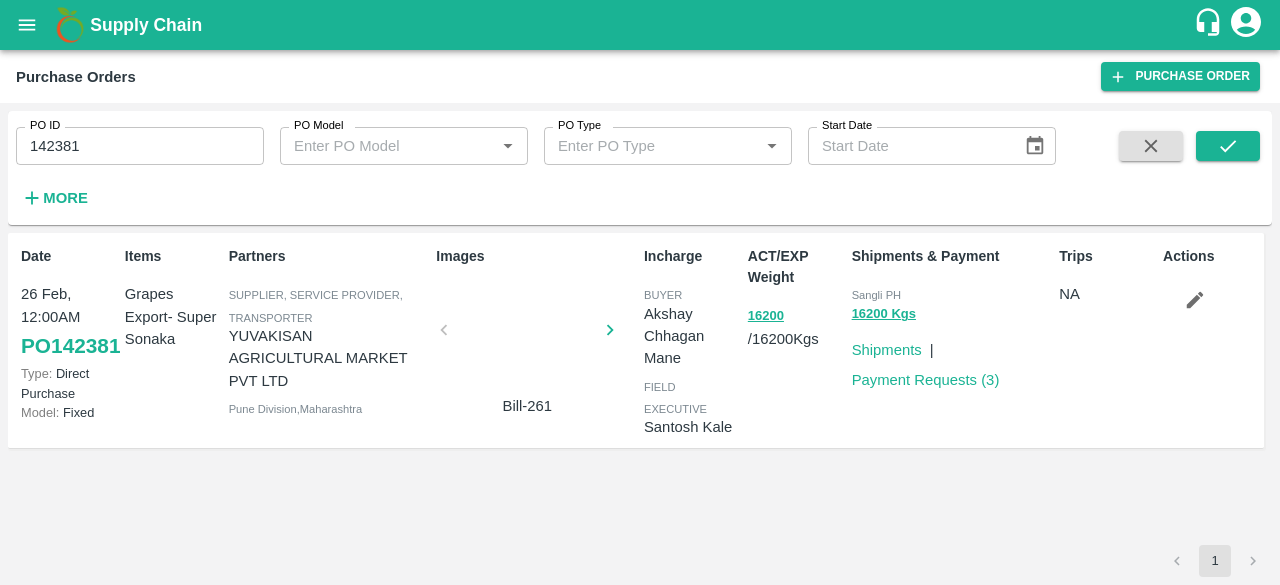 scroll, scrollTop: 0, scrollLeft: 0, axis: both 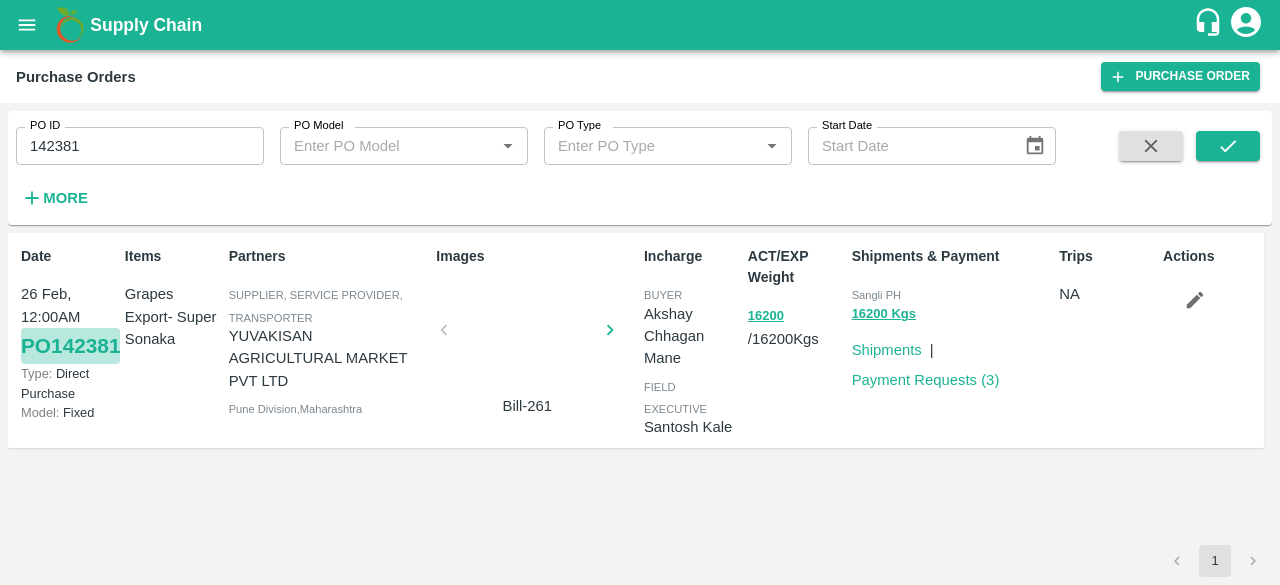 click on "PO [POSTAL_CODE]" at bounding box center (70, 346) 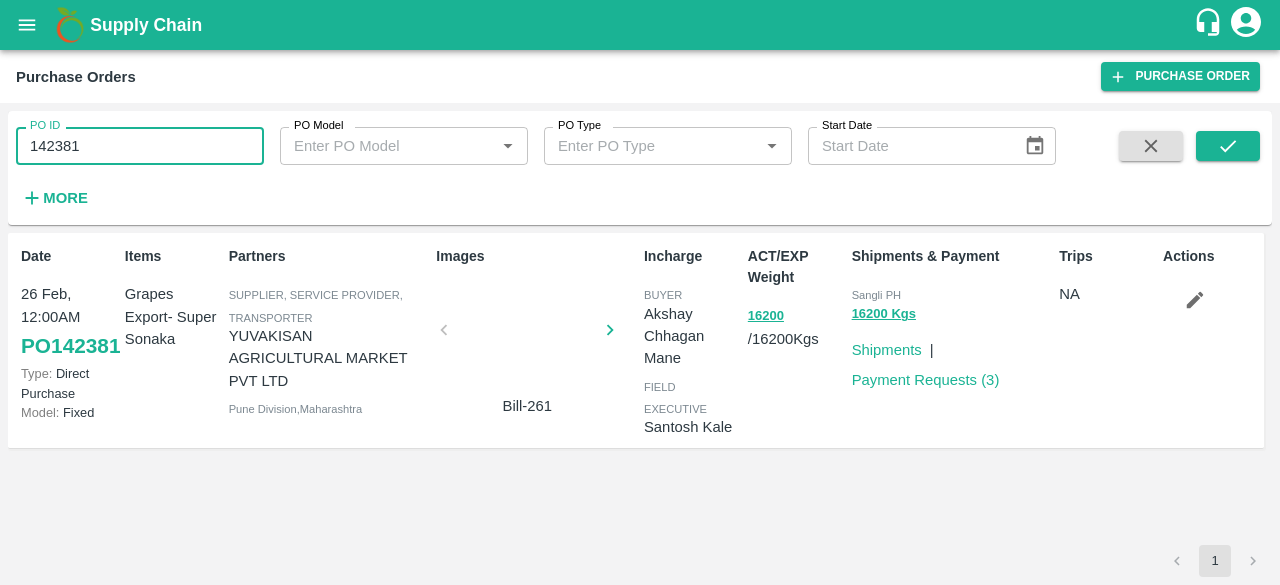 click on "142381" at bounding box center [140, 146] 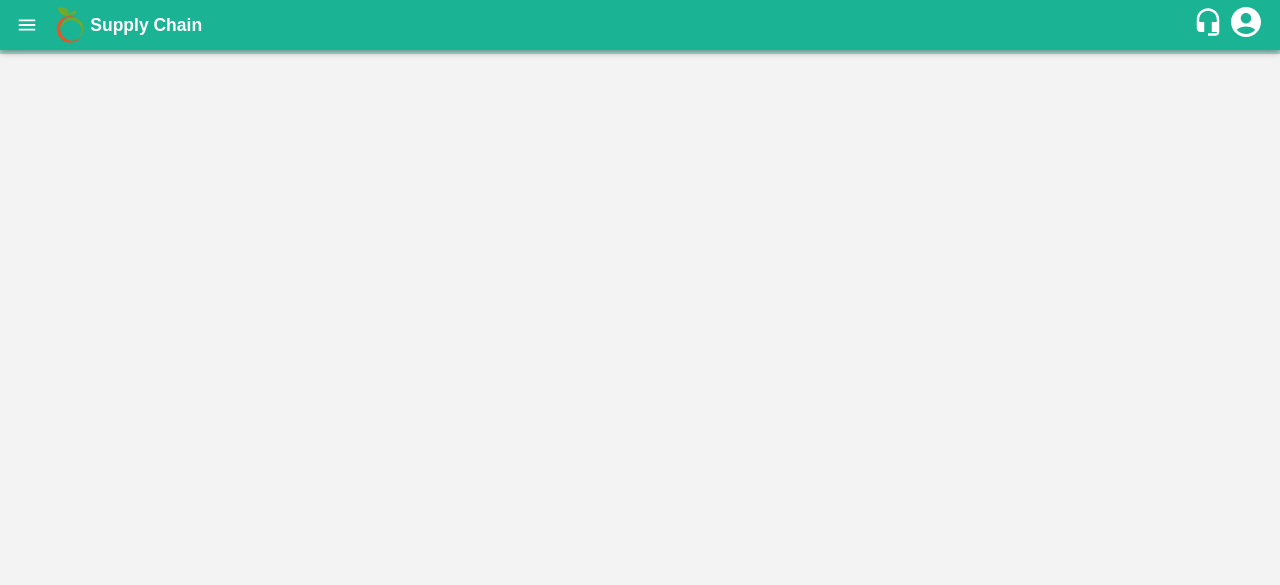 scroll, scrollTop: 0, scrollLeft: 0, axis: both 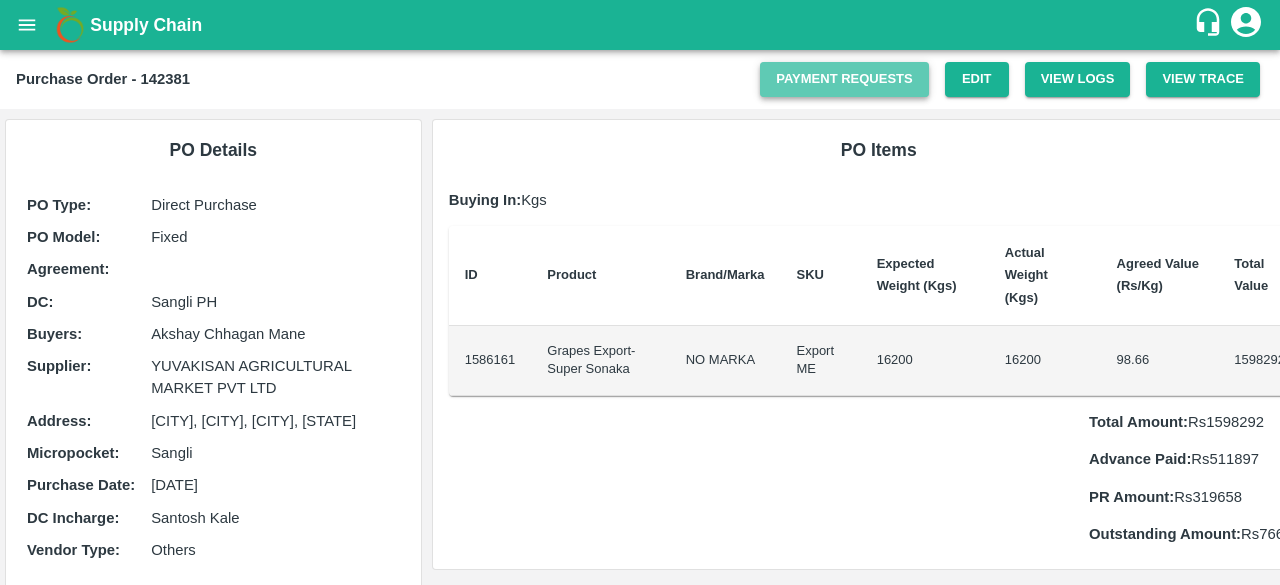 click on "Payment Requests" at bounding box center (844, 79) 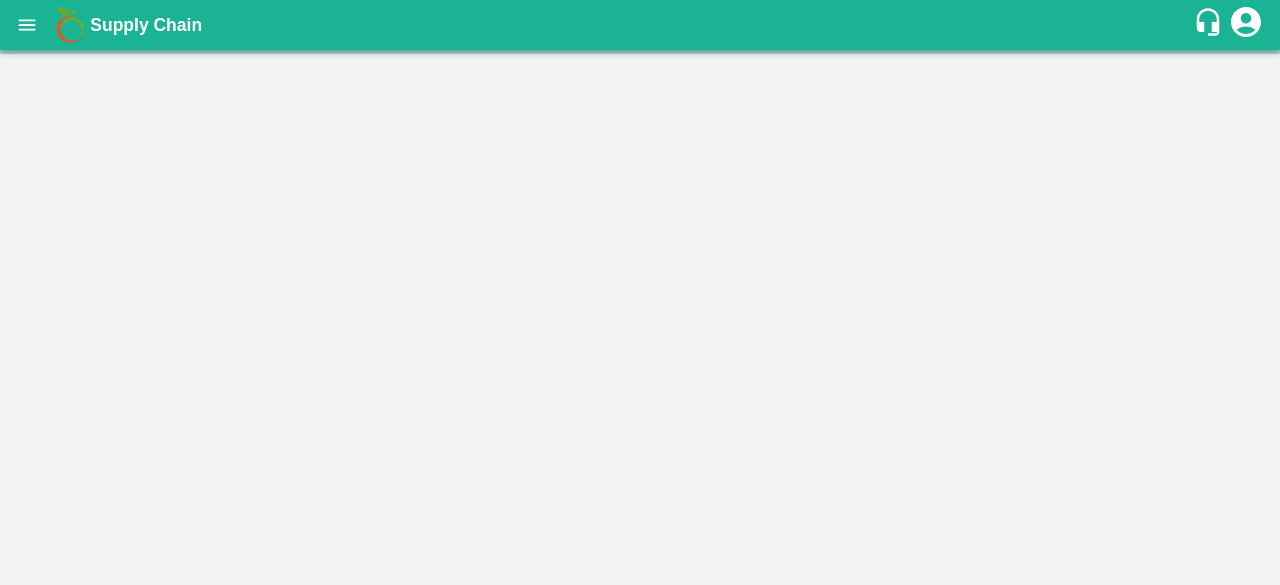 scroll, scrollTop: 0, scrollLeft: 0, axis: both 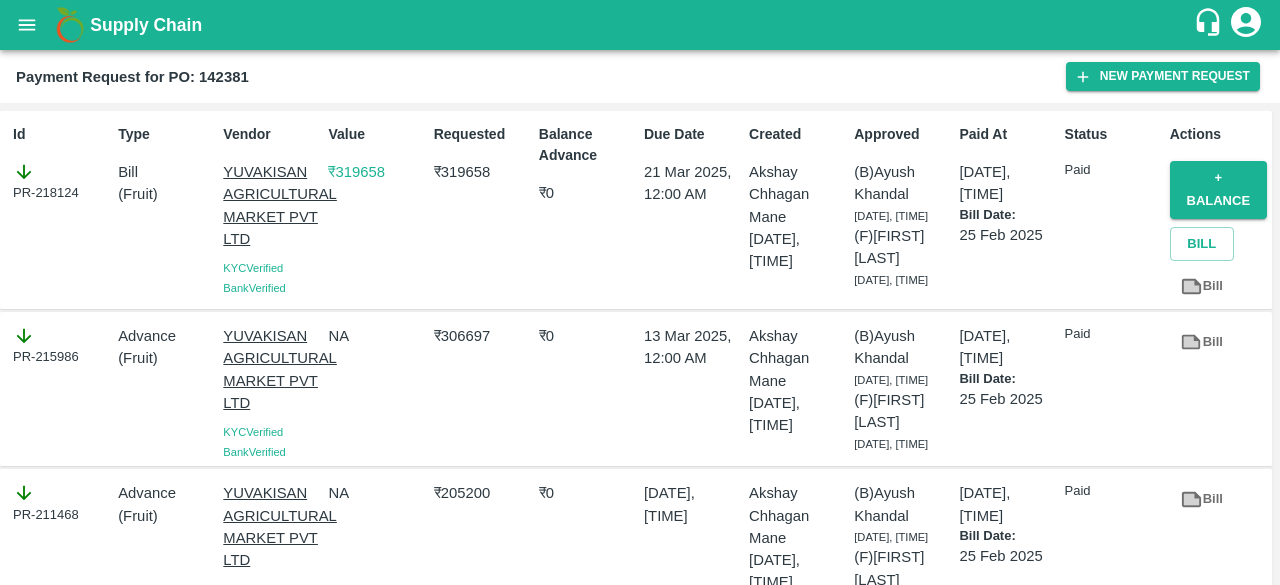 click on "Payment Request for PO: 142381" at bounding box center (132, 77) 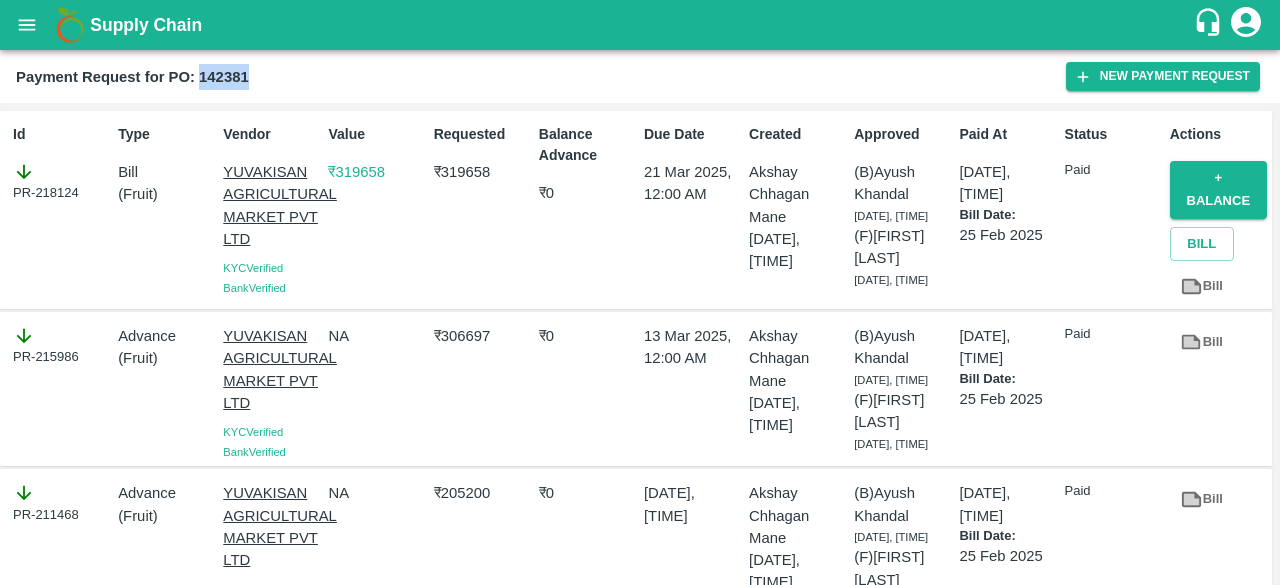 click on "Payment Request for PO: 142381" at bounding box center (132, 77) 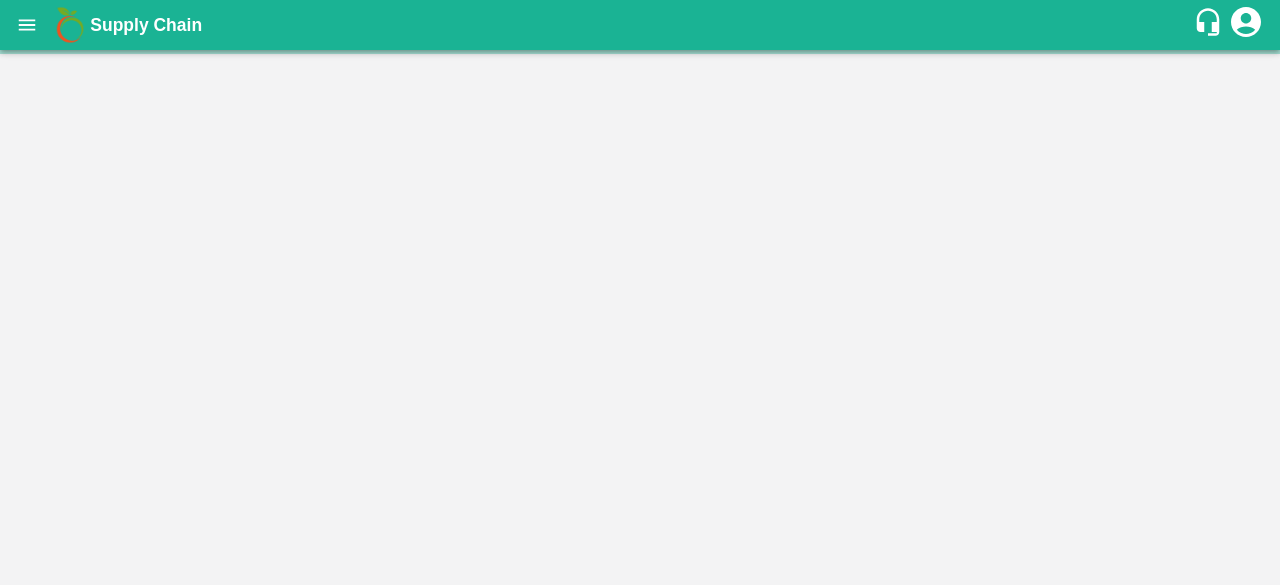 scroll, scrollTop: 0, scrollLeft: 0, axis: both 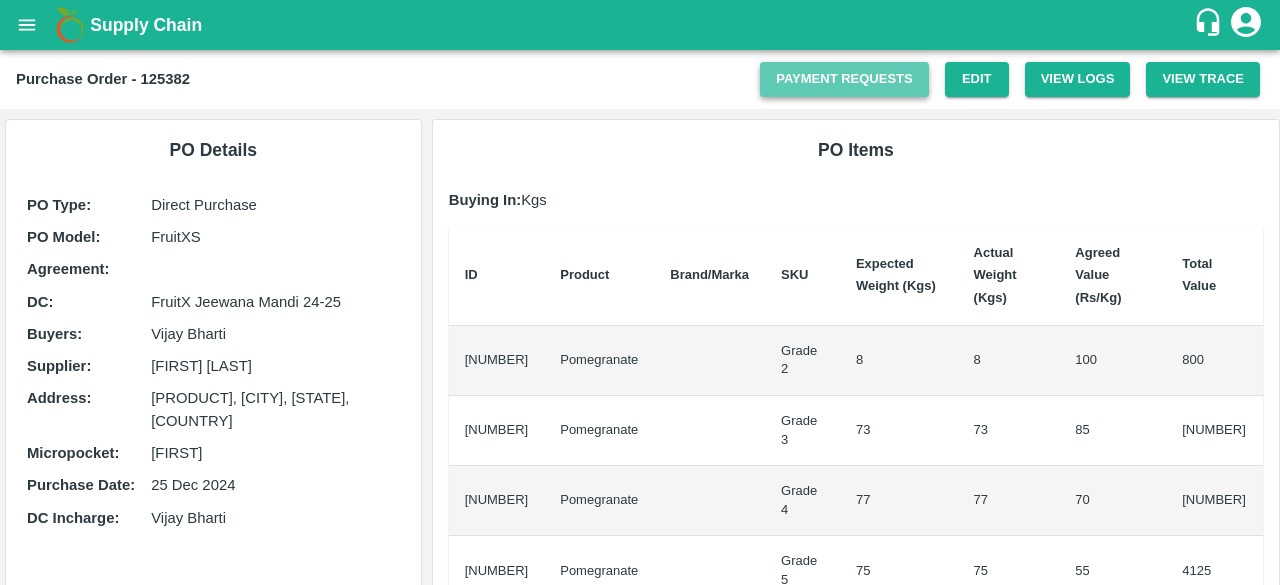 click on "Payment Requests" at bounding box center (844, 79) 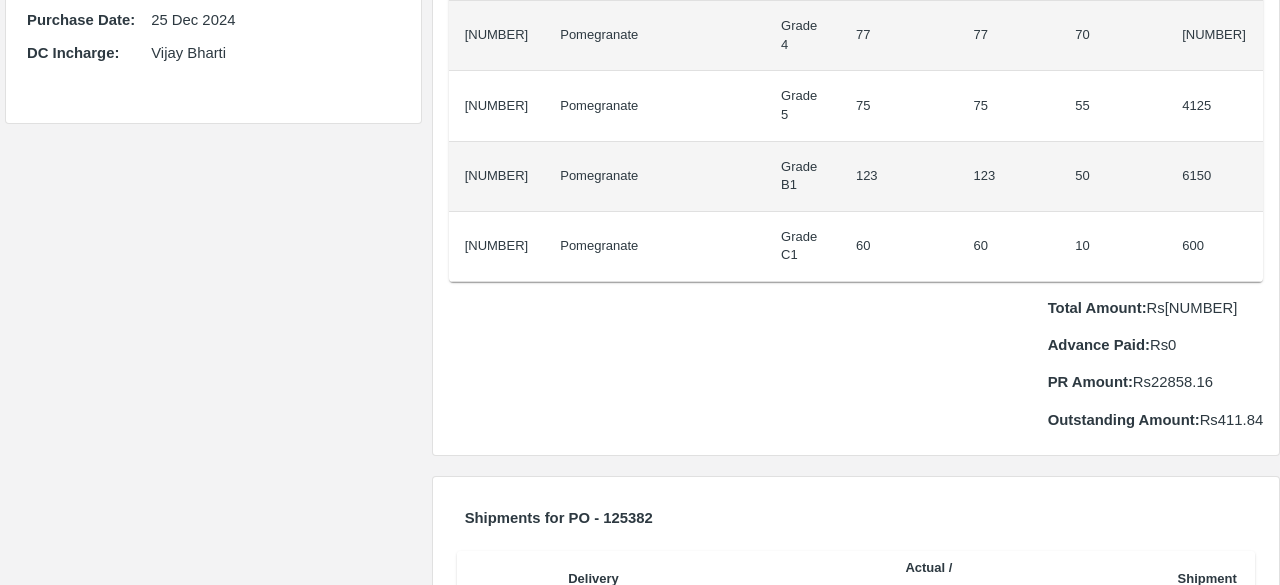 scroll, scrollTop: 466, scrollLeft: 0, axis: vertical 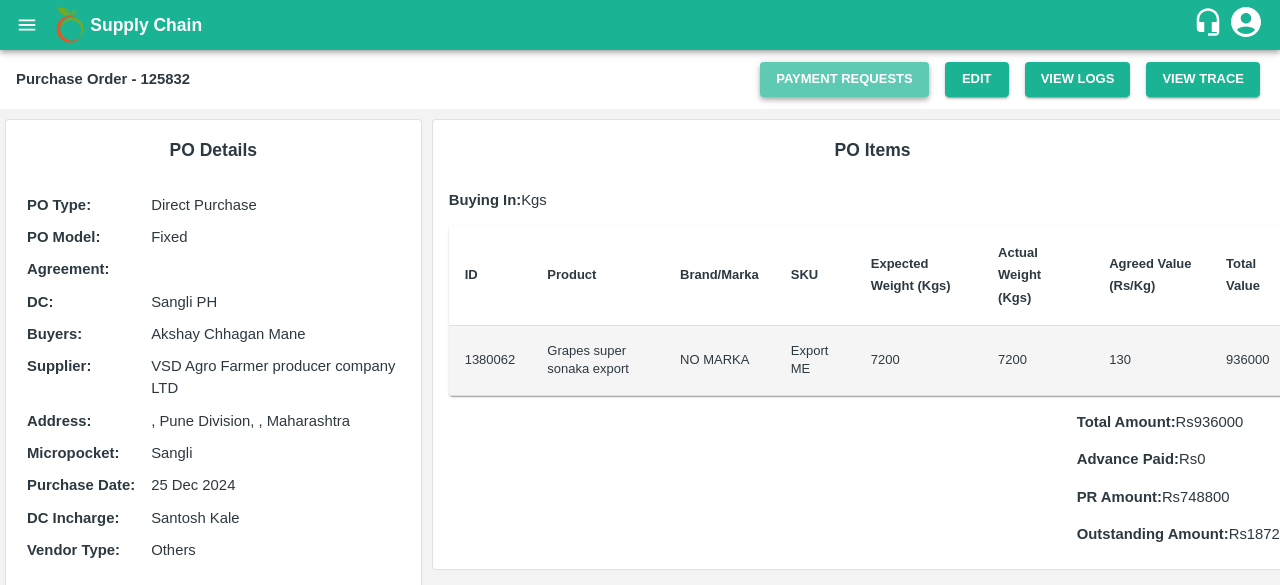 click on "Payment Requests" at bounding box center [844, 79] 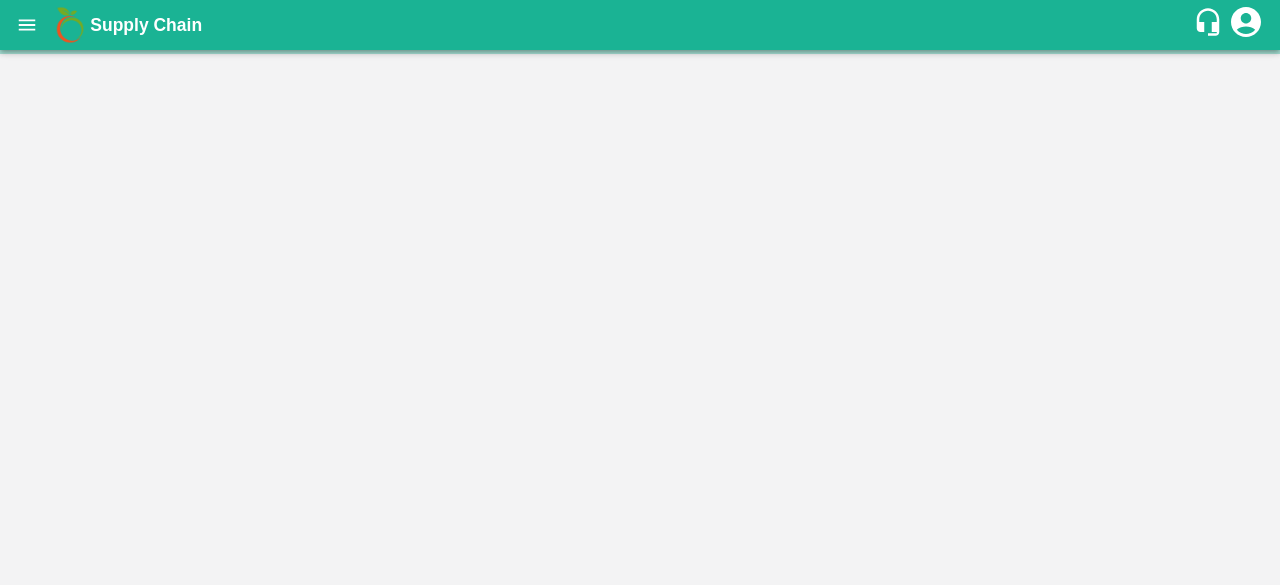 scroll, scrollTop: 0, scrollLeft: 0, axis: both 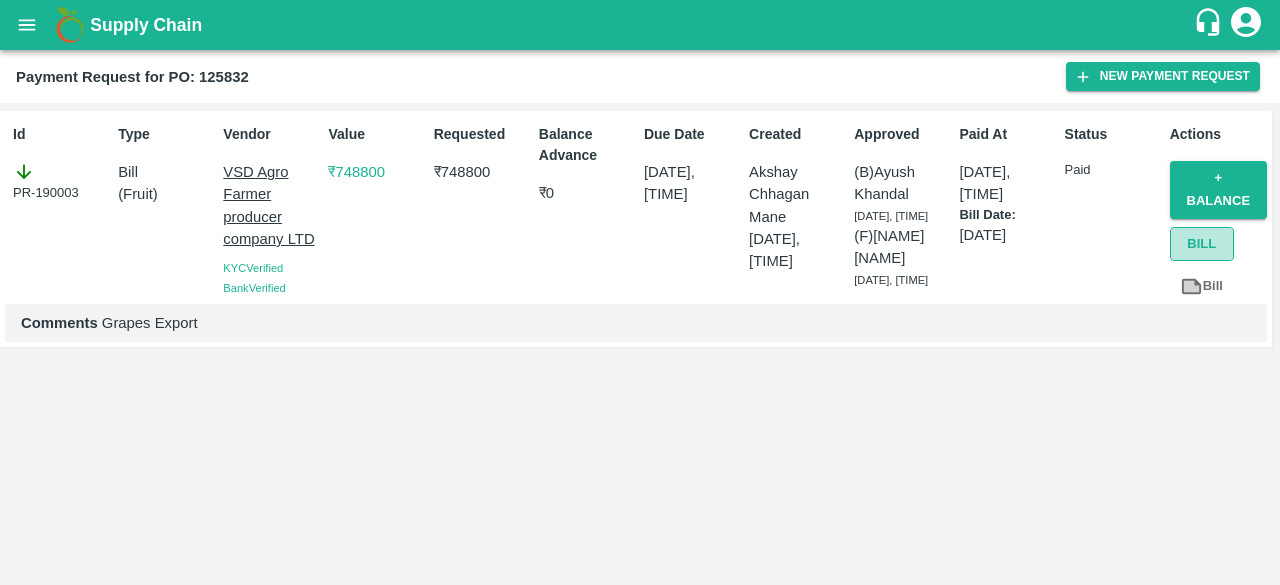 click on "Bill" at bounding box center [1202, 244] 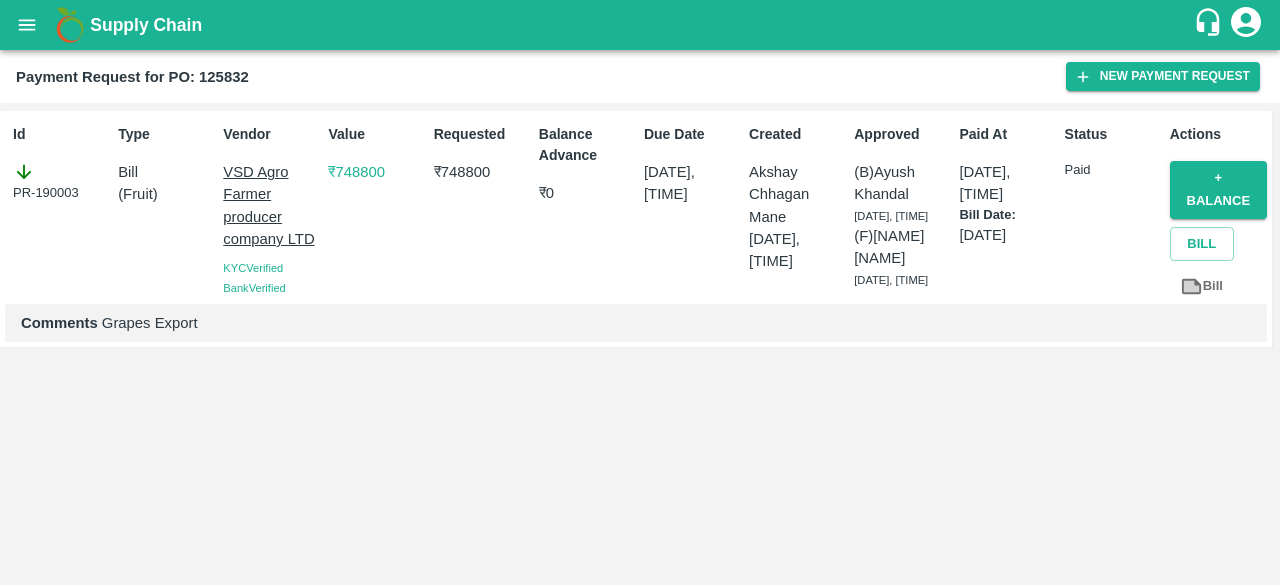 type 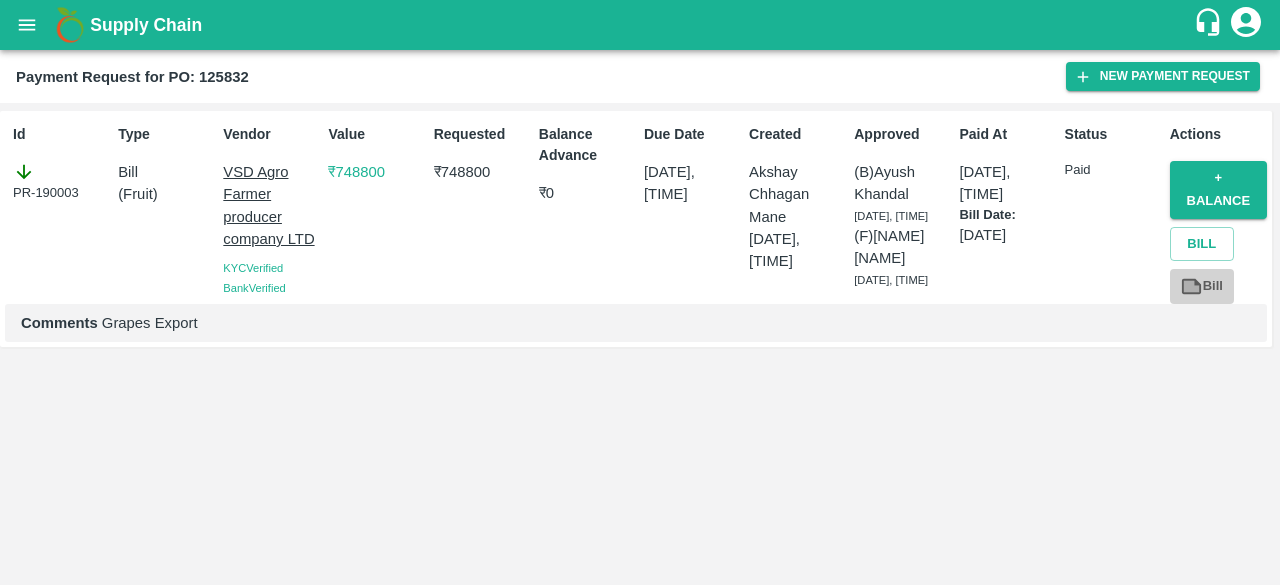 click on "Bill" at bounding box center [1202, 286] 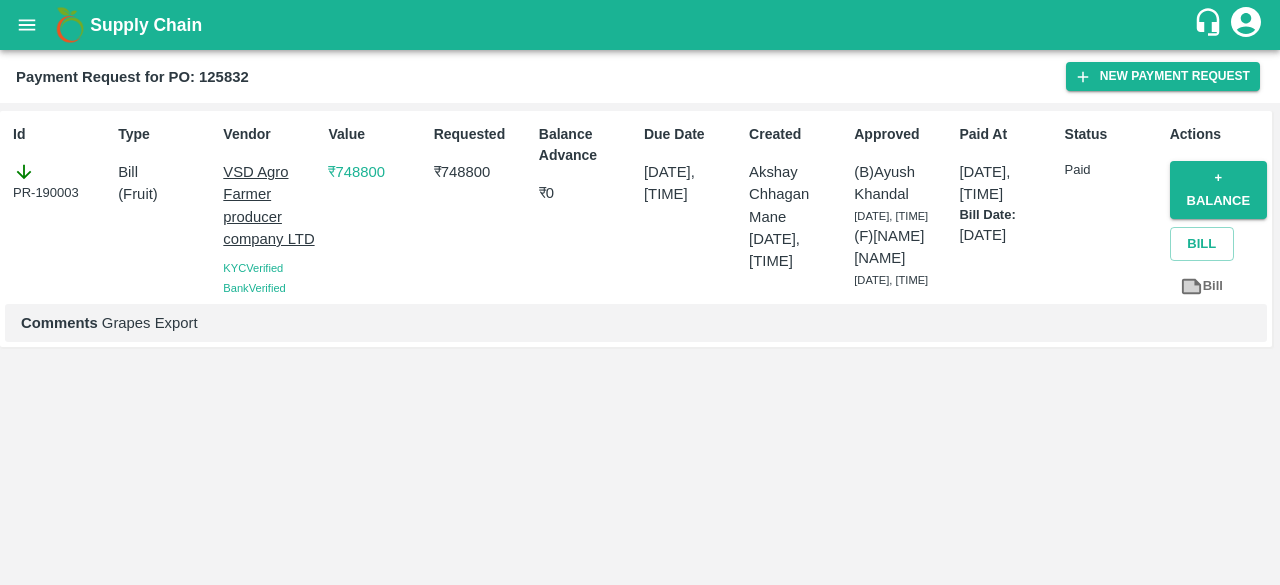 click on "₹  748800" at bounding box center [376, 172] 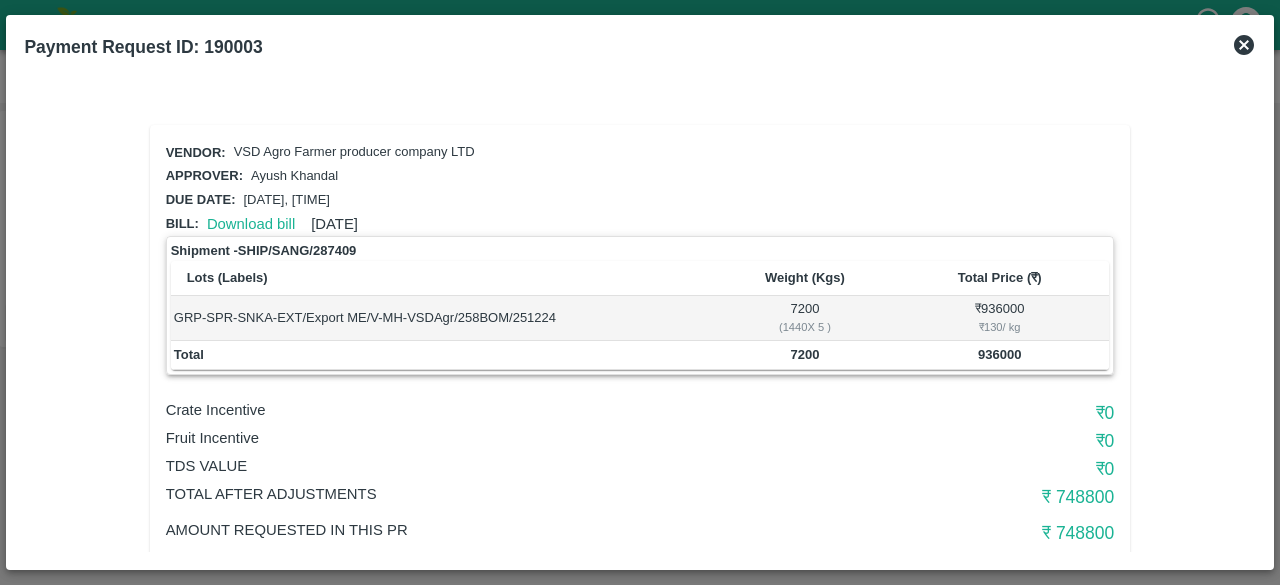 click 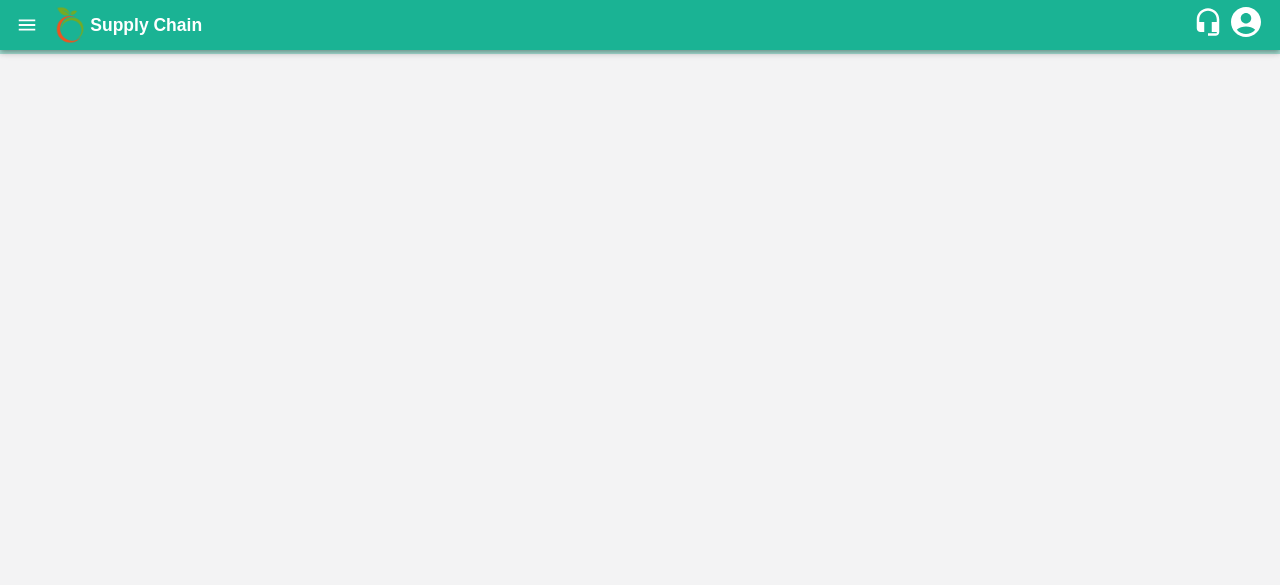 scroll, scrollTop: 0, scrollLeft: 0, axis: both 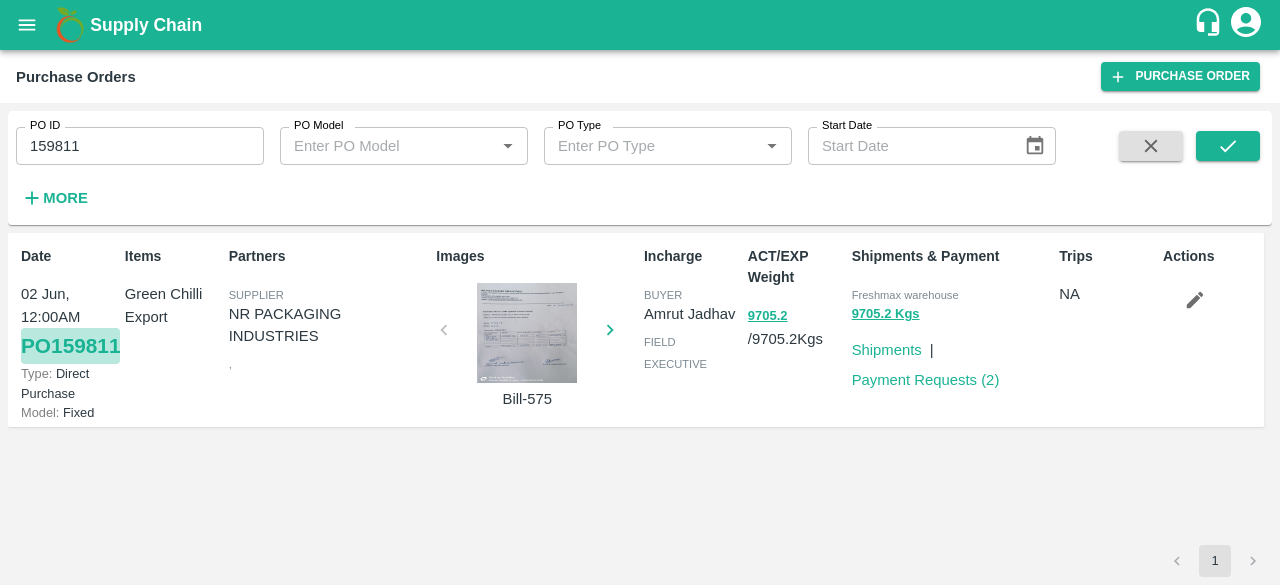 click on "PO  [NUMBER]" at bounding box center [70, 346] 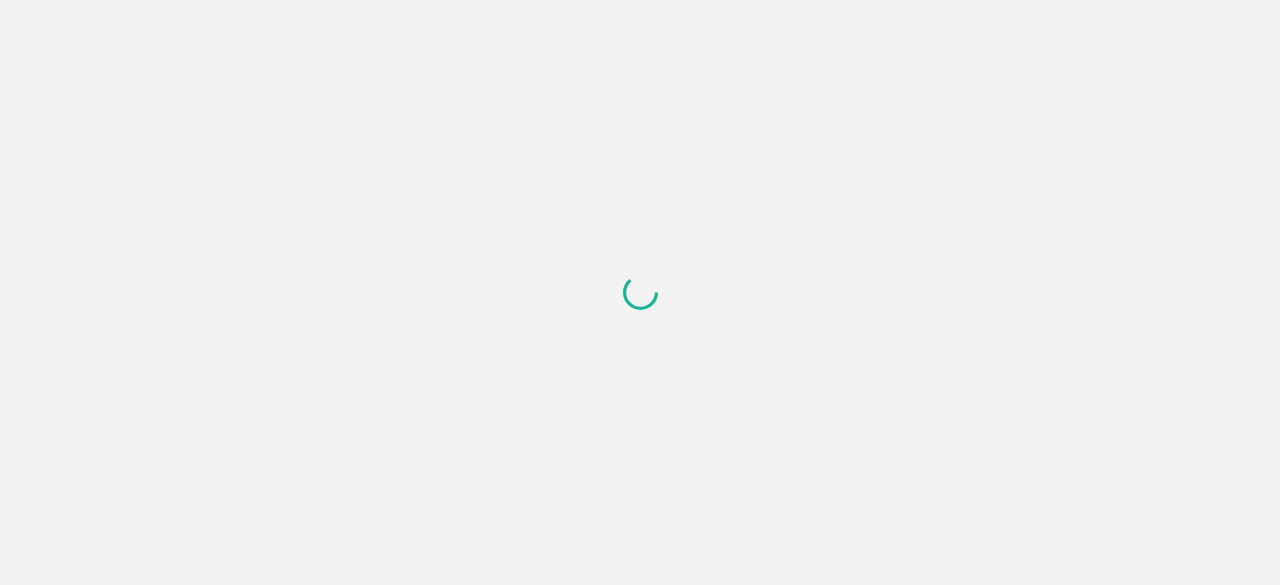 scroll, scrollTop: 0, scrollLeft: 0, axis: both 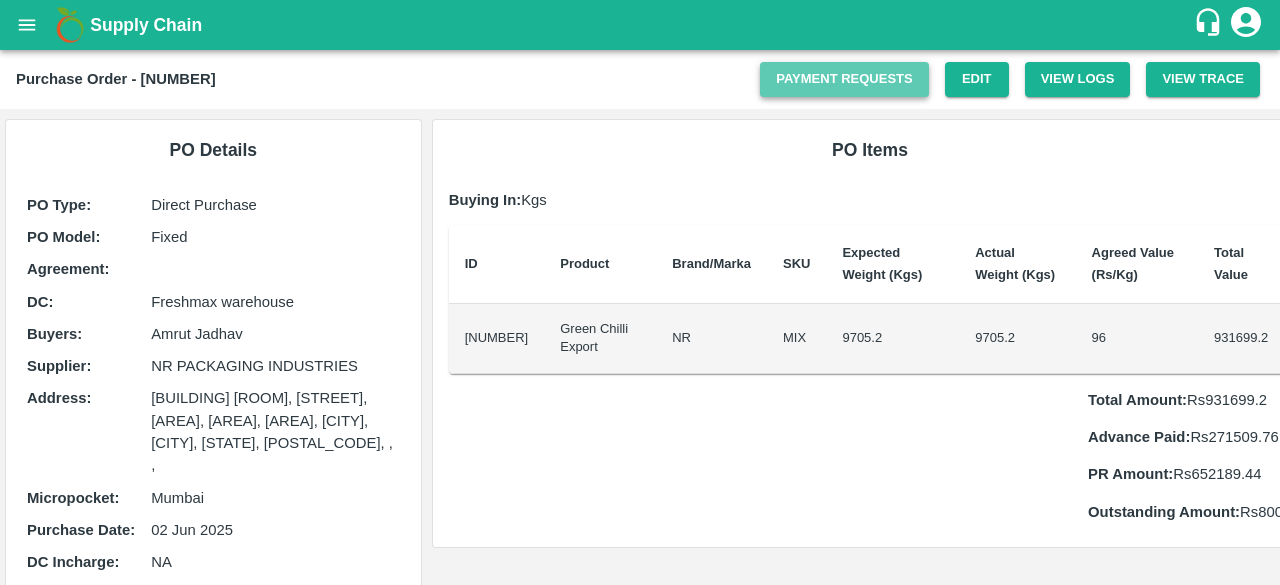click on "Payment Requests" at bounding box center (844, 79) 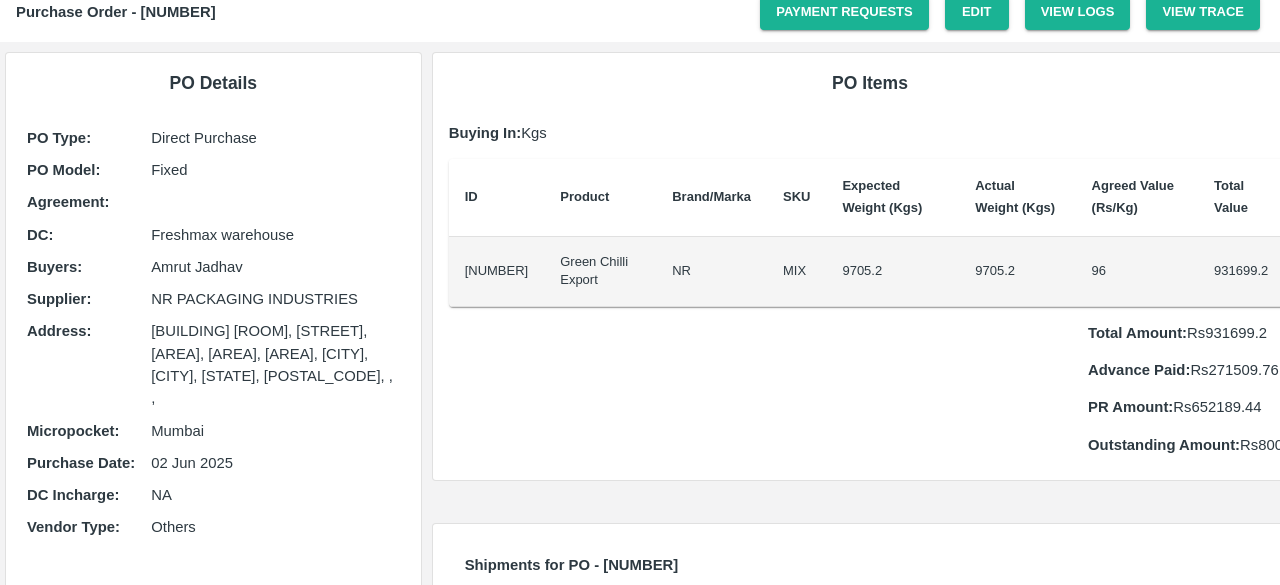 scroll, scrollTop: 56, scrollLeft: 0, axis: vertical 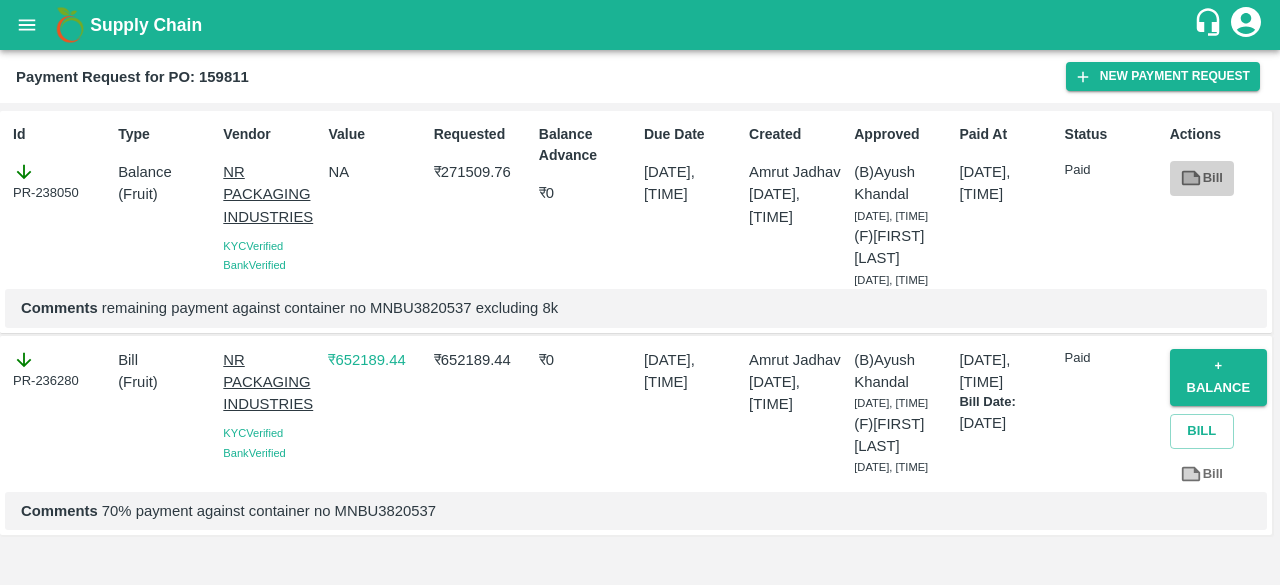 click 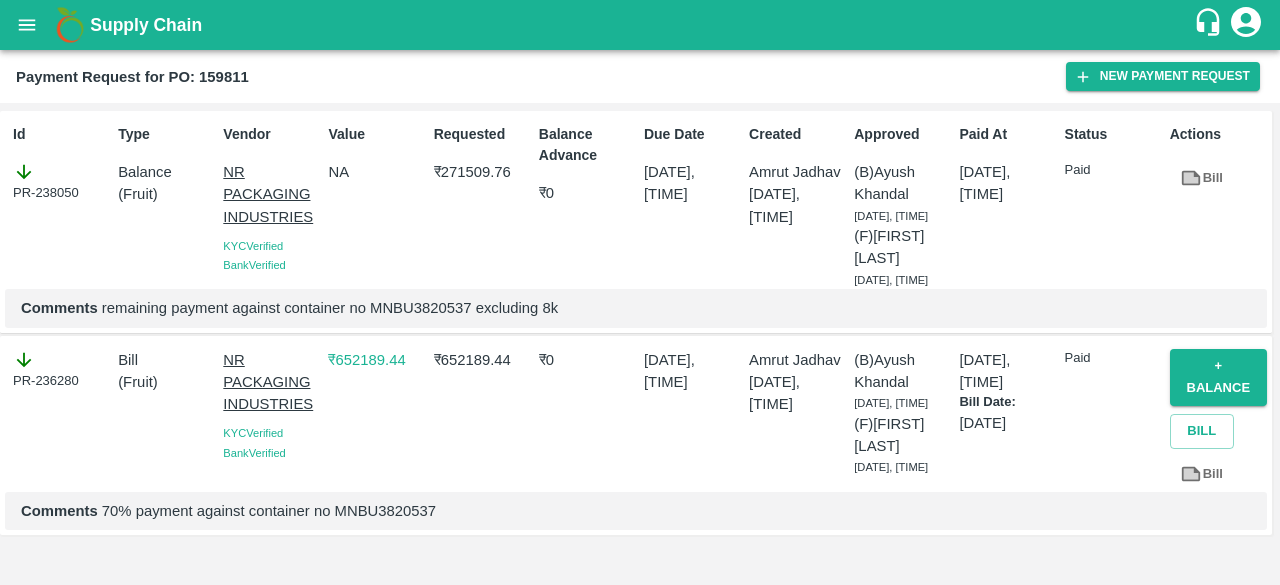 scroll, scrollTop: 11, scrollLeft: 0, axis: vertical 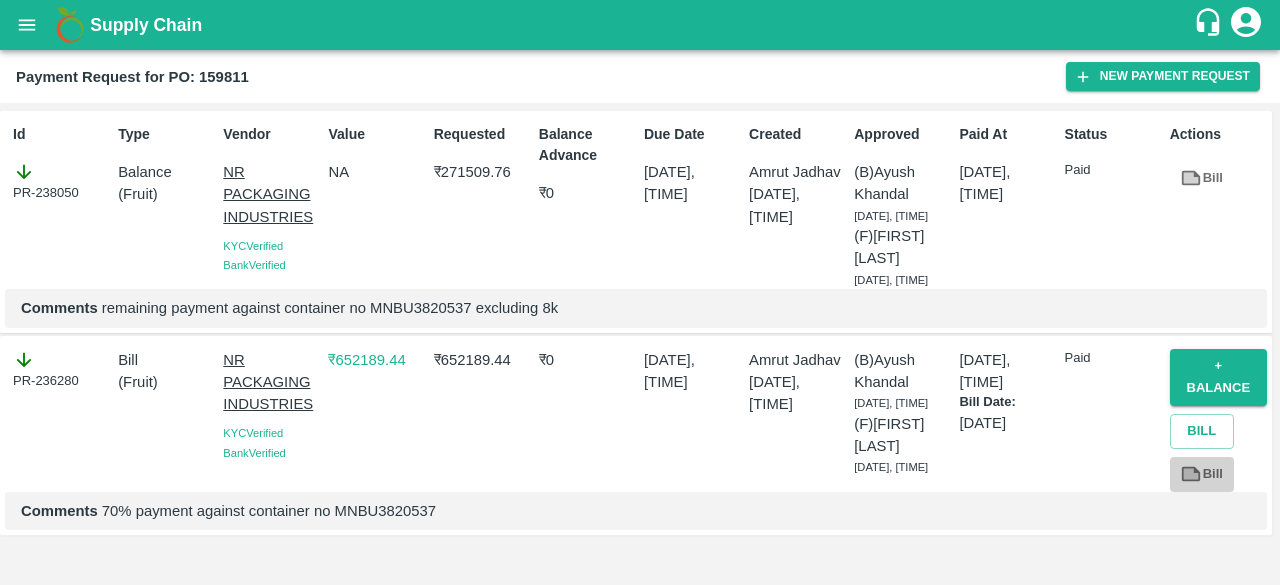 click on "Bill" at bounding box center (1202, 474) 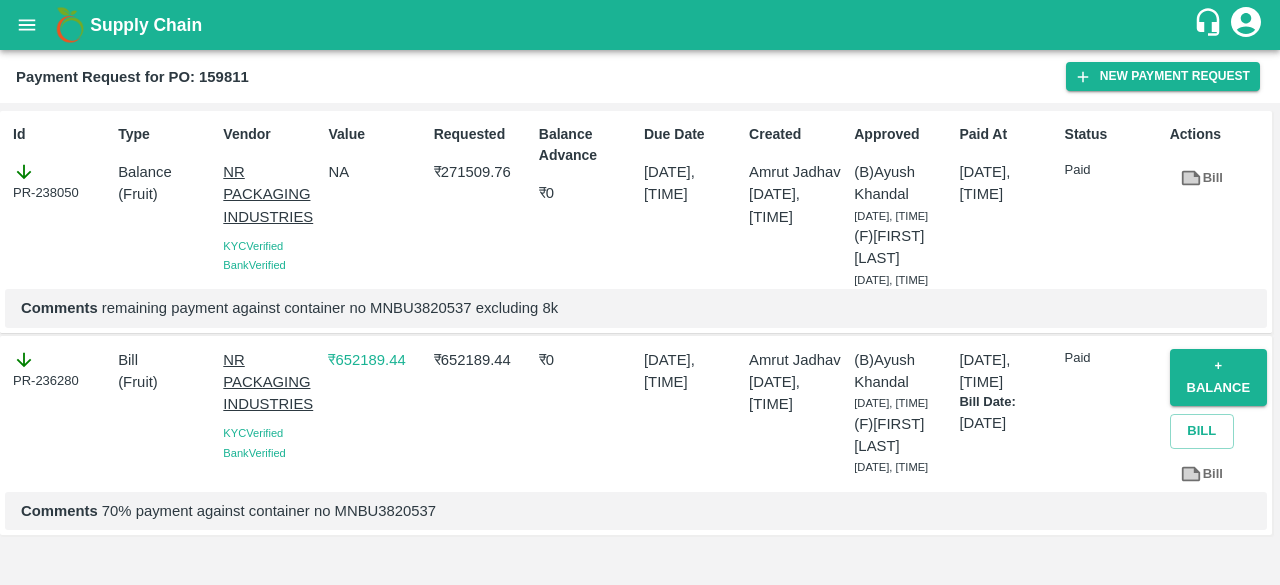 scroll, scrollTop: 0, scrollLeft: 0, axis: both 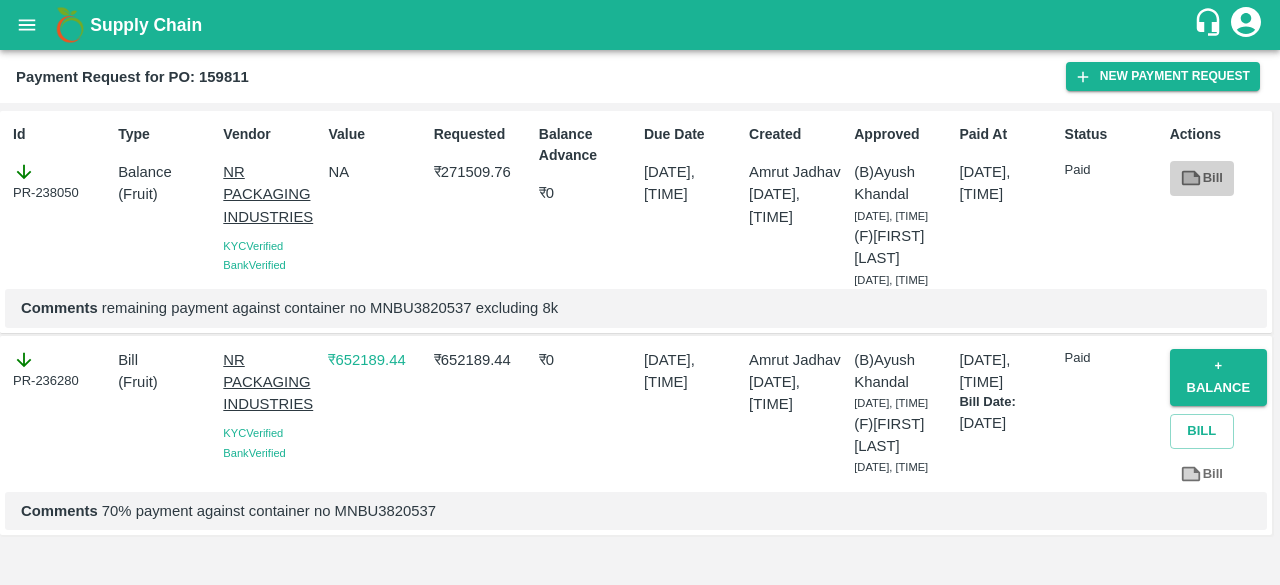 click 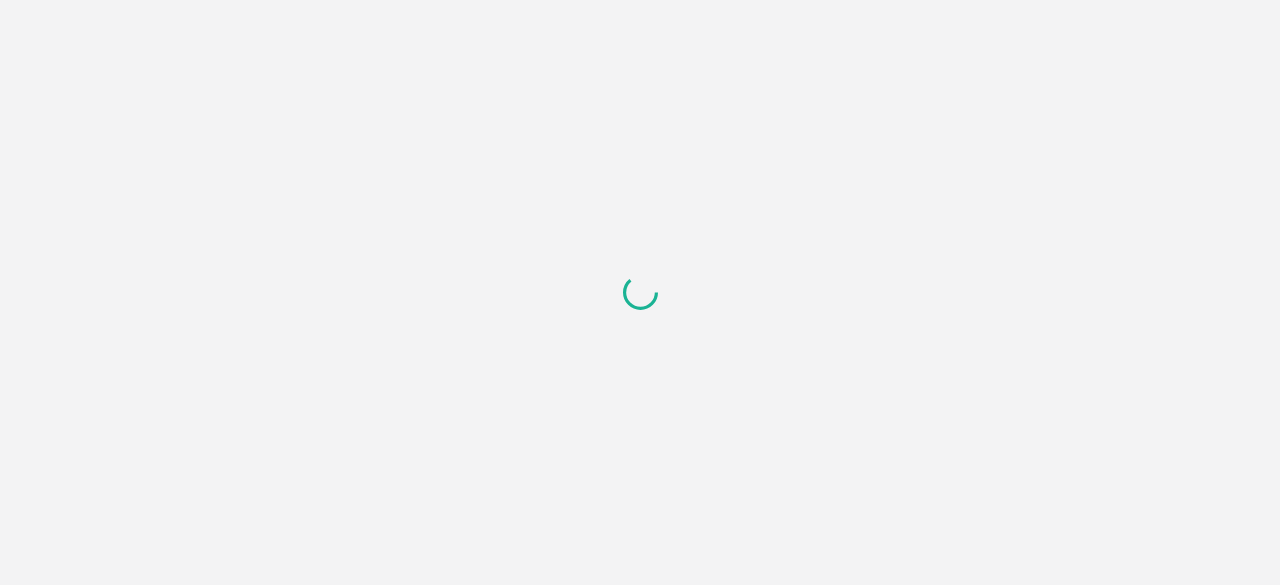 scroll, scrollTop: 0, scrollLeft: 0, axis: both 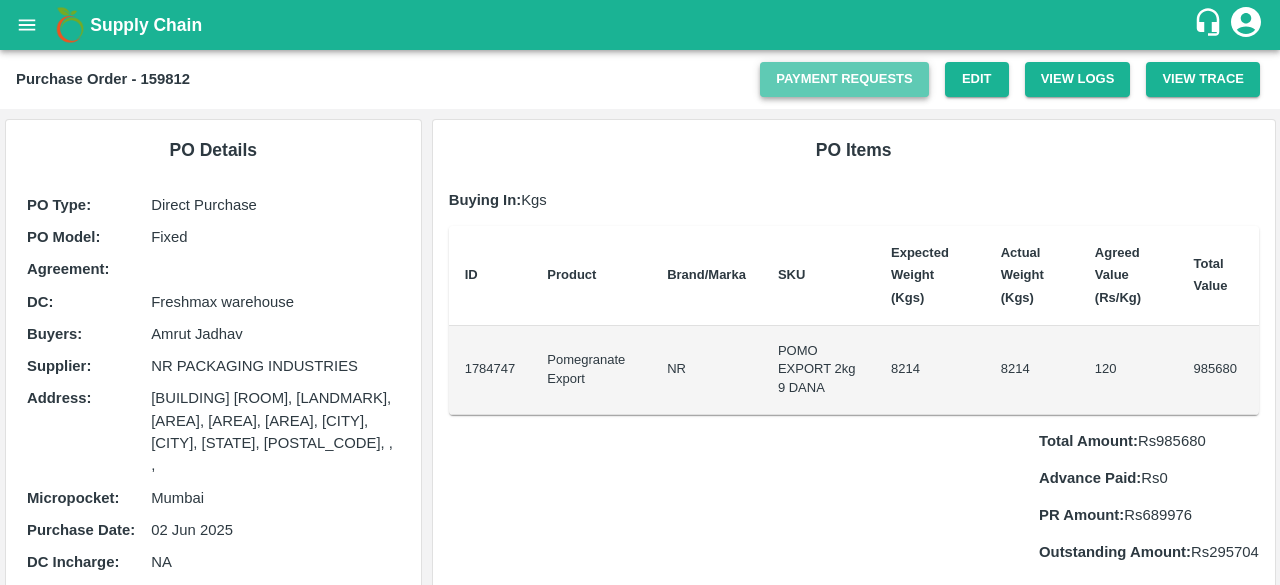 click on "Payment Requests" at bounding box center [844, 79] 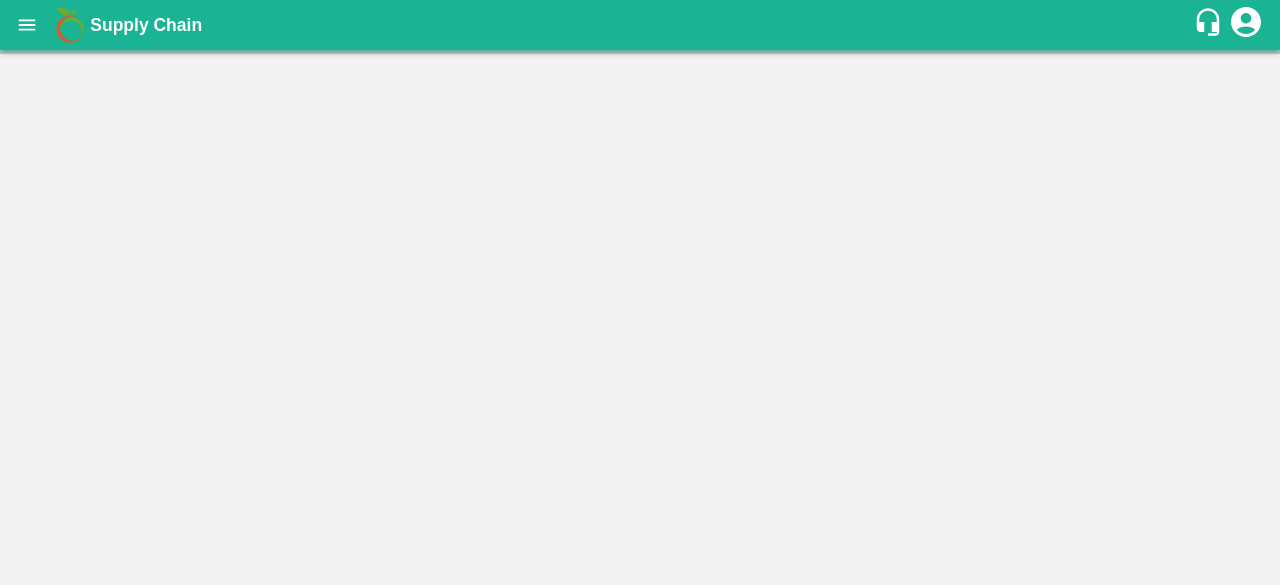 scroll, scrollTop: 0, scrollLeft: 0, axis: both 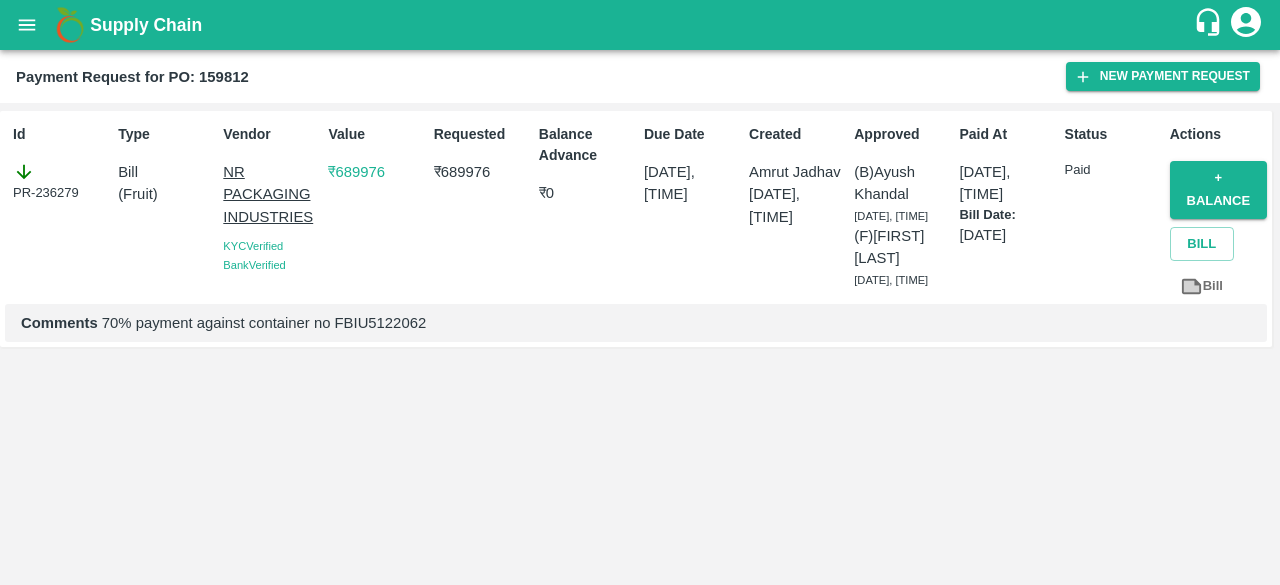 click on "₹  689976" at bounding box center [376, 172] 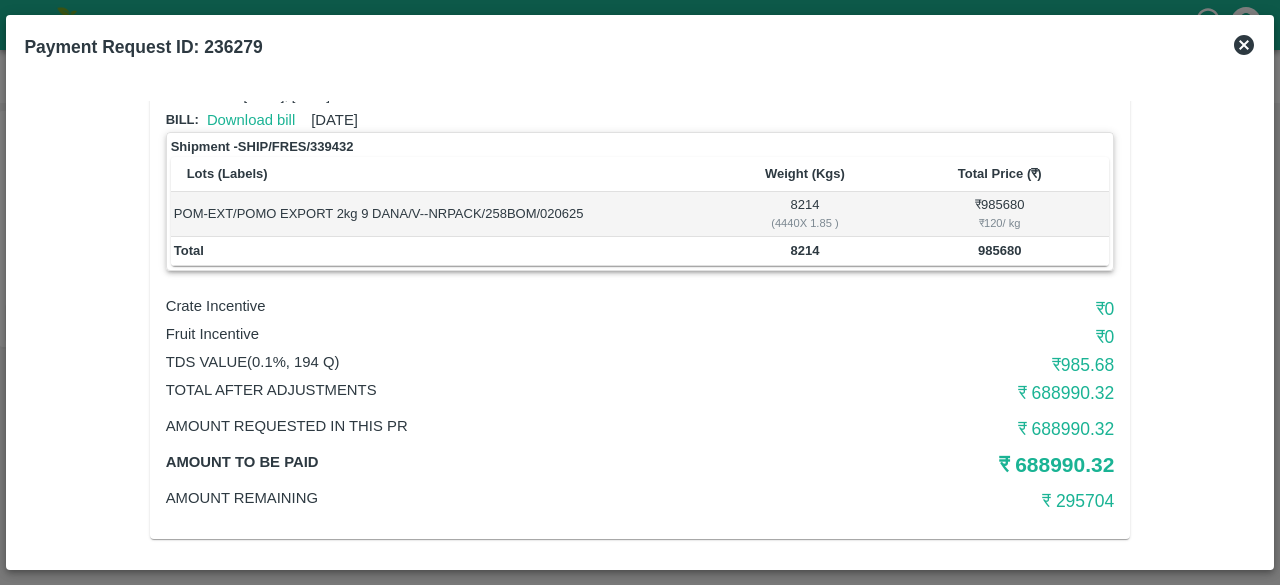 scroll, scrollTop: 109, scrollLeft: 0, axis: vertical 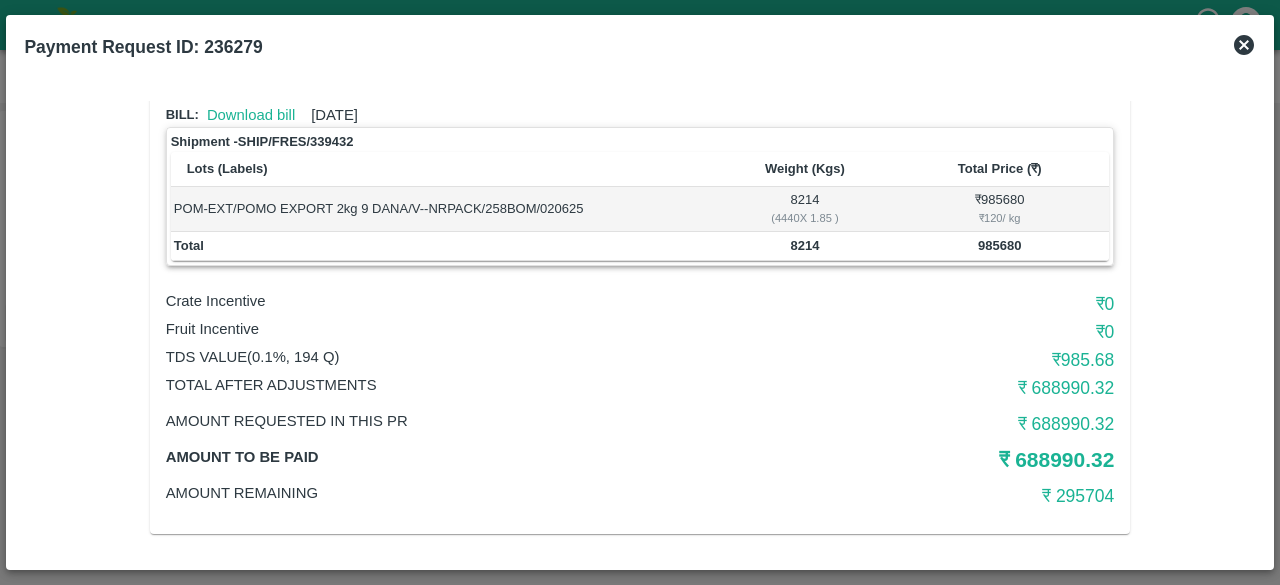 click on "₹   688990.32" at bounding box center (956, 460) 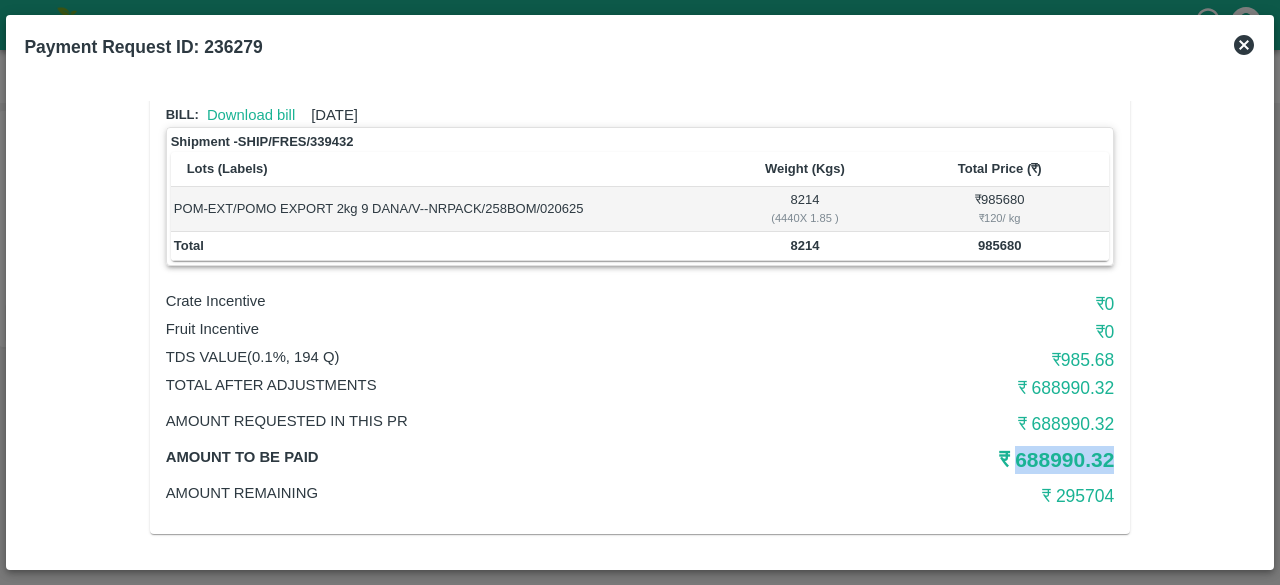 click on "₹   688990.32" at bounding box center (956, 460) 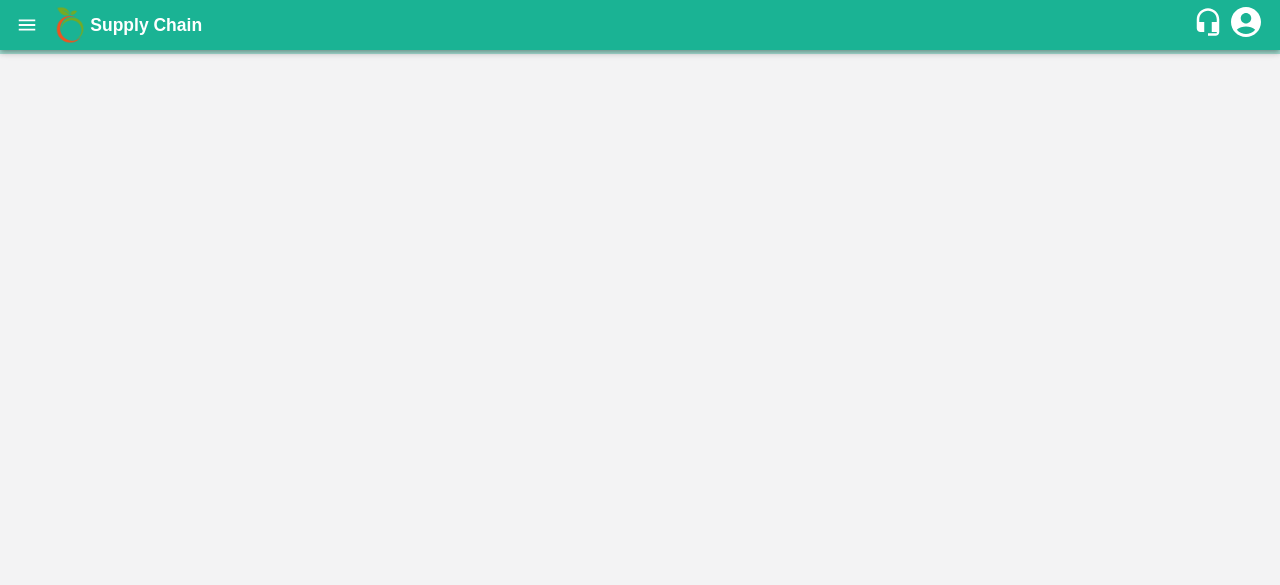 scroll, scrollTop: 0, scrollLeft: 0, axis: both 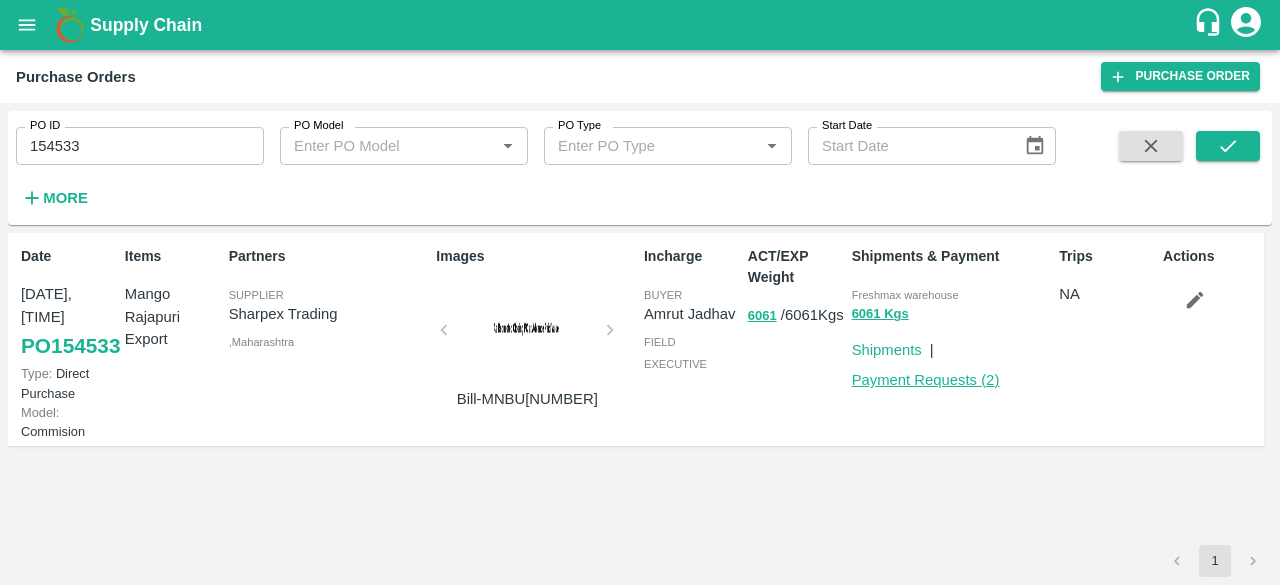 click on "Payment Requests ( 2 )" at bounding box center [926, 380] 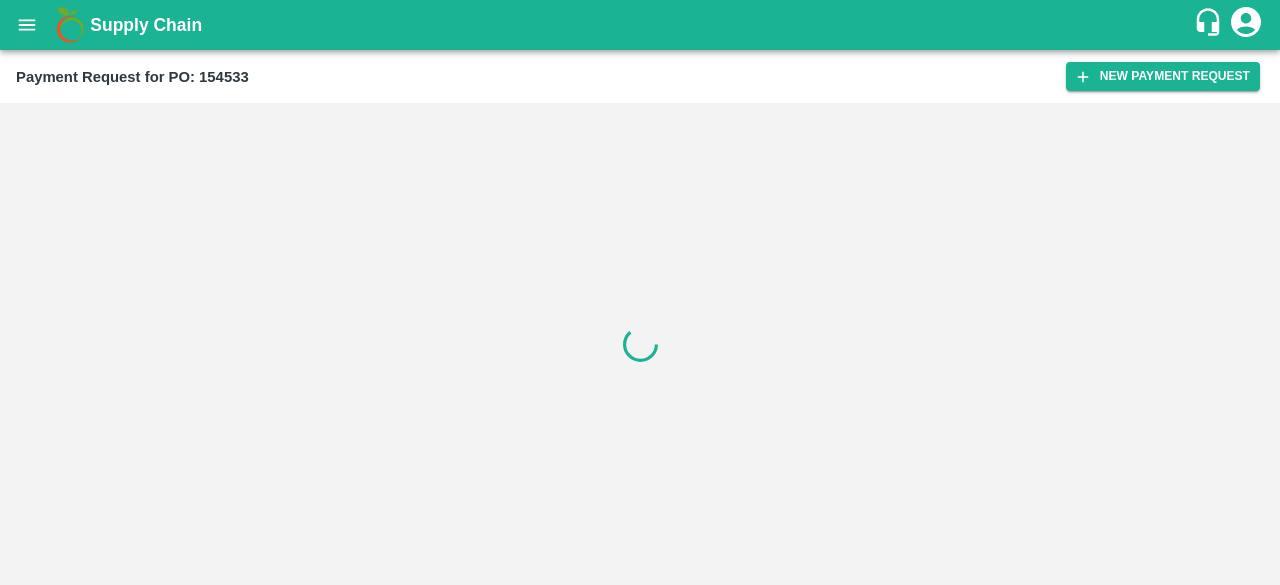 scroll, scrollTop: 0, scrollLeft: 0, axis: both 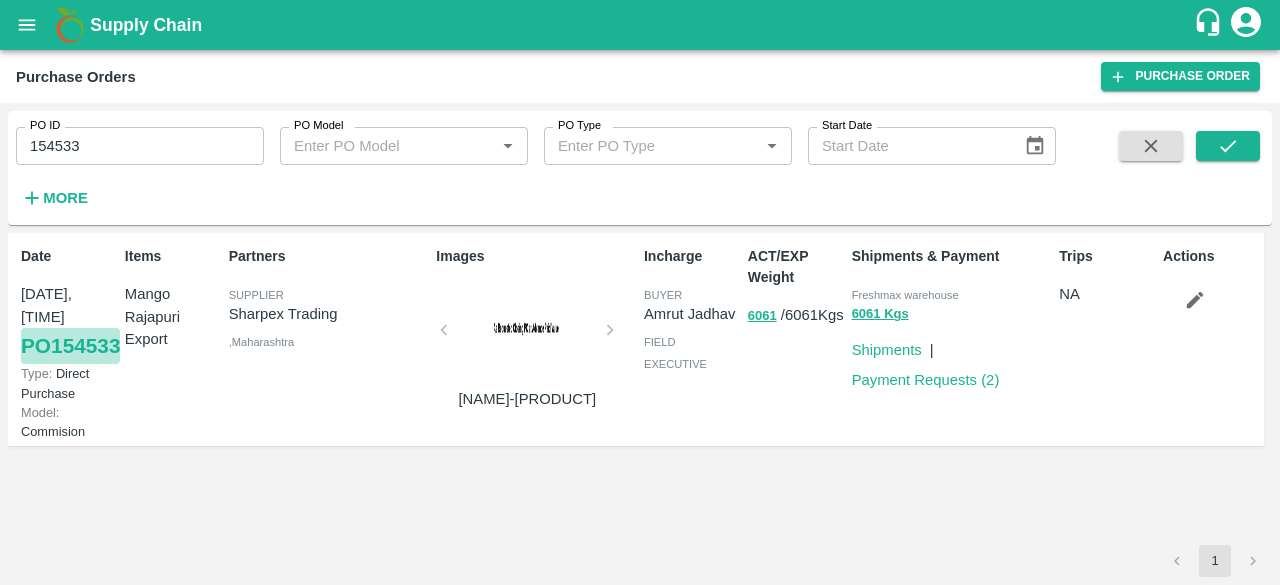 click on "PO  154533" at bounding box center (70, 346) 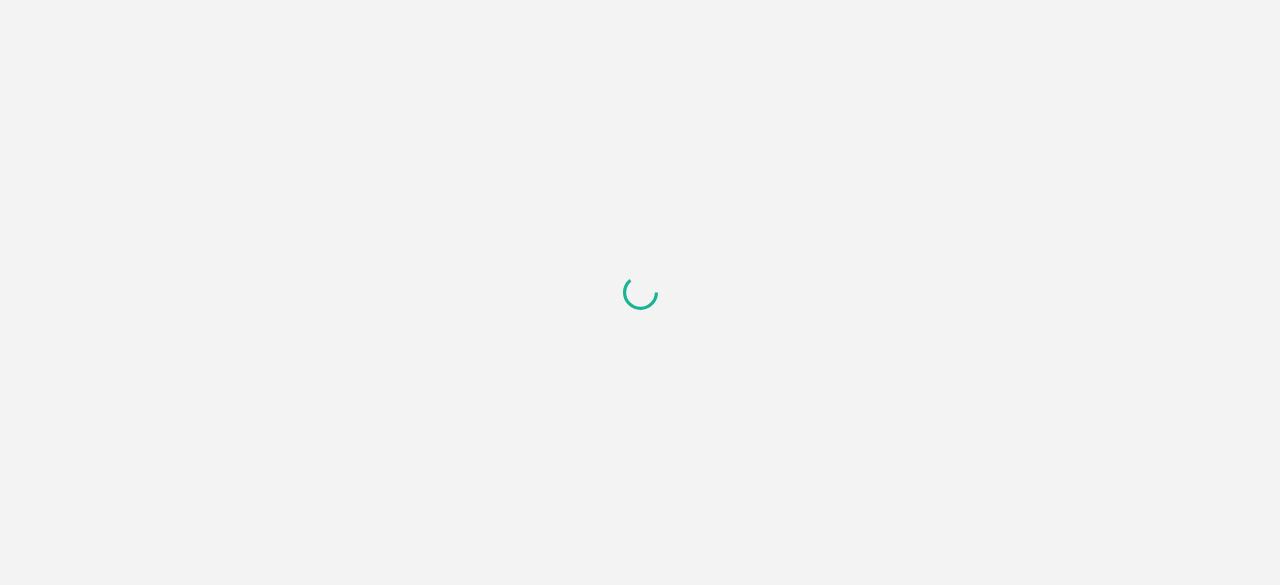 scroll, scrollTop: 0, scrollLeft: 0, axis: both 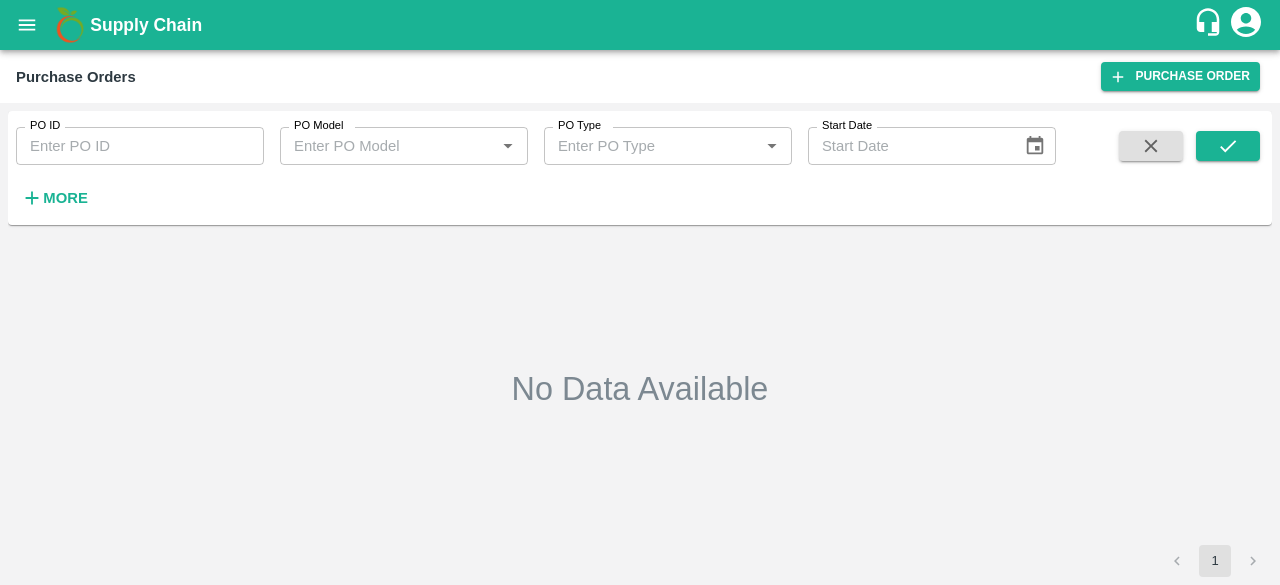 type on "154093" 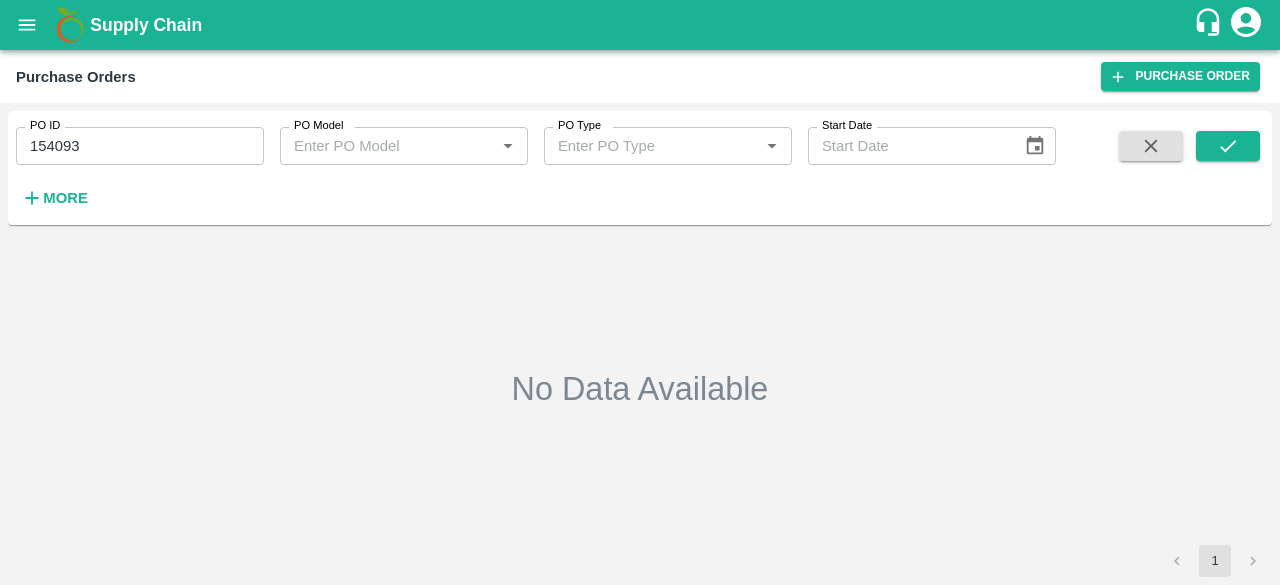 scroll, scrollTop: 0, scrollLeft: 0, axis: both 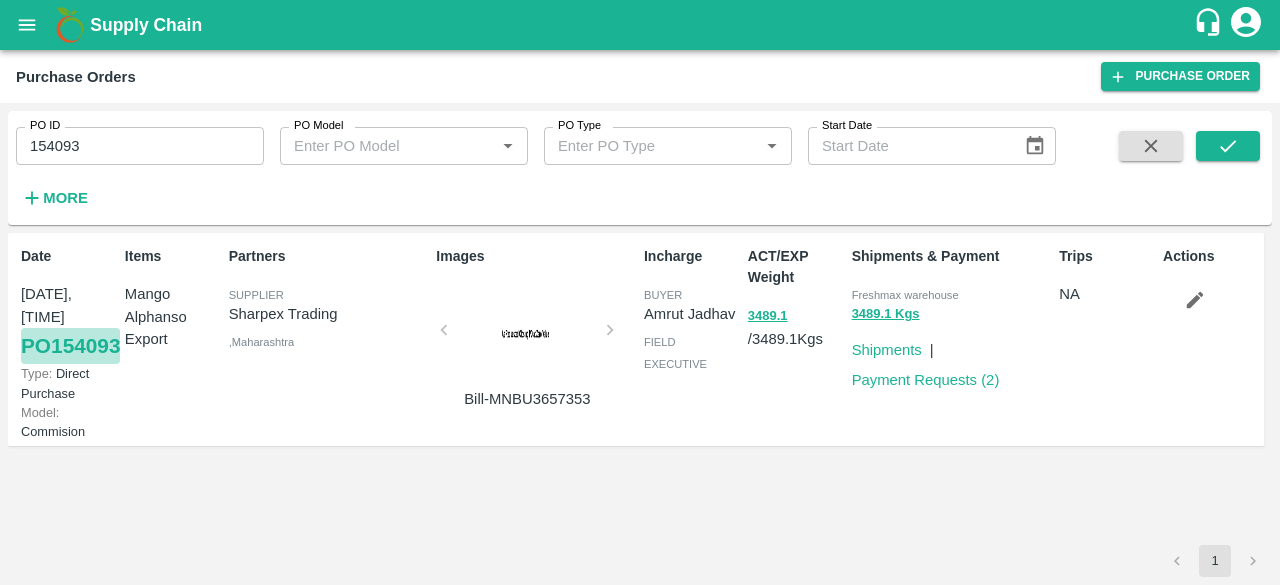 click on "PO  154093" at bounding box center (70, 346) 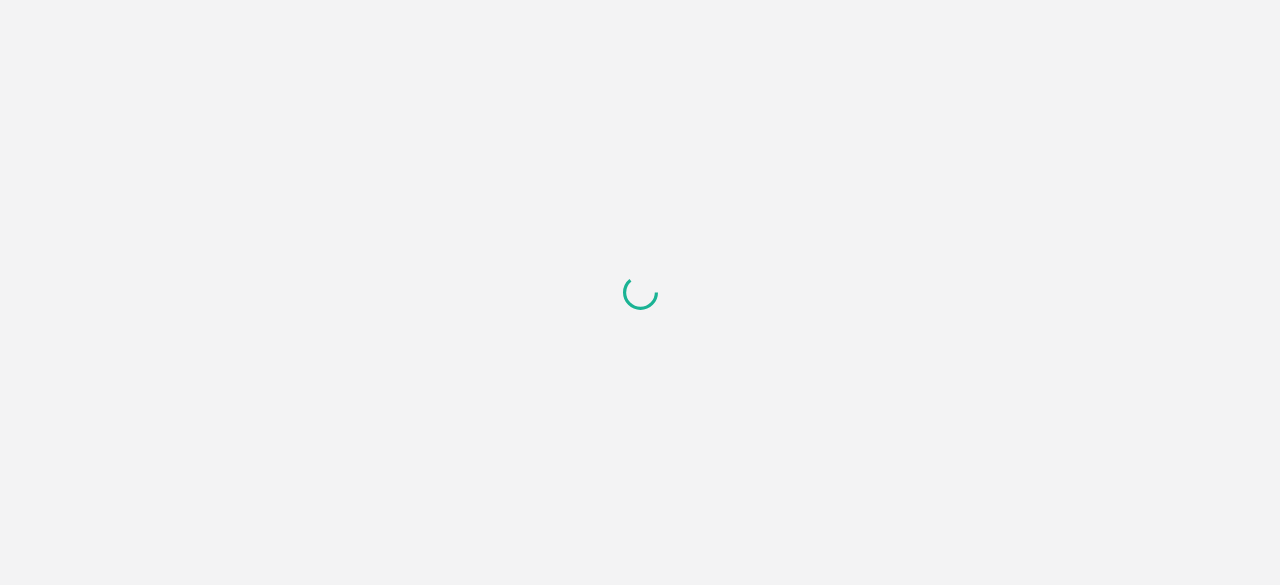 scroll, scrollTop: 0, scrollLeft: 0, axis: both 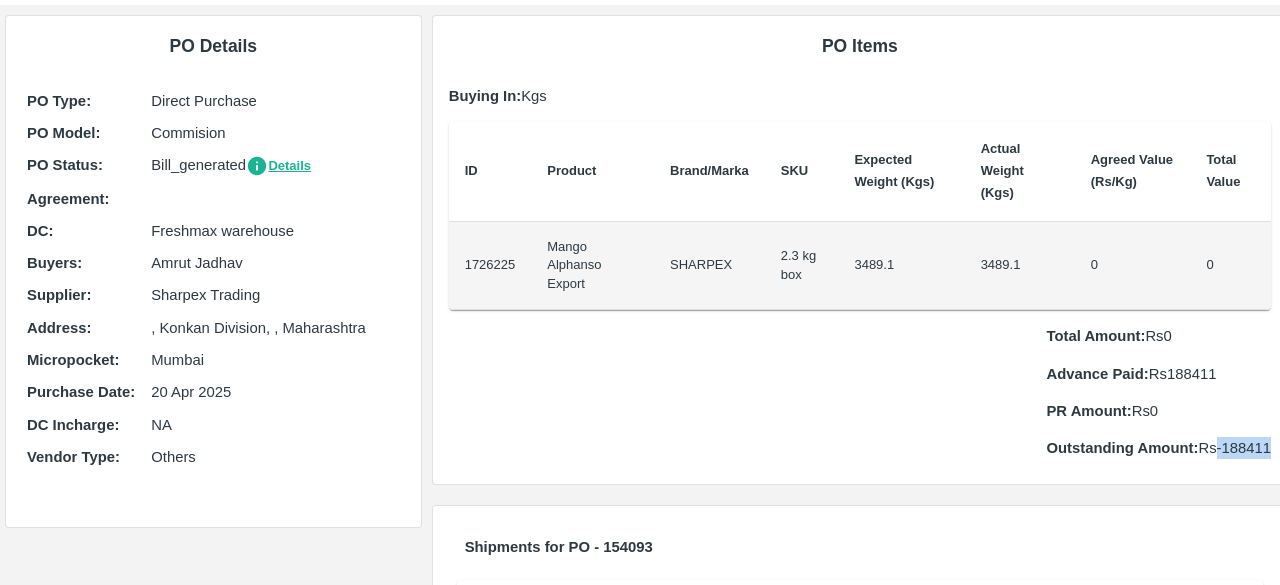 drag, startPoint x: 1198, startPoint y: 449, endPoint x: 1272, endPoint y: 461, distance: 74.96666 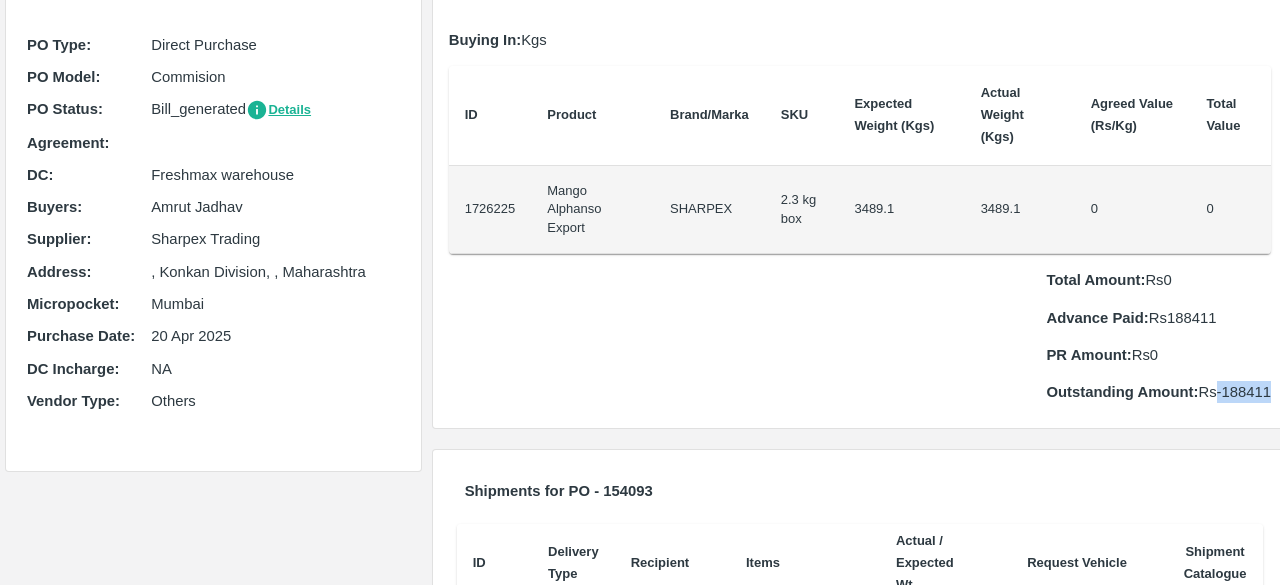scroll, scrollTop: 170, scrollLeft: 0, axis: vertical 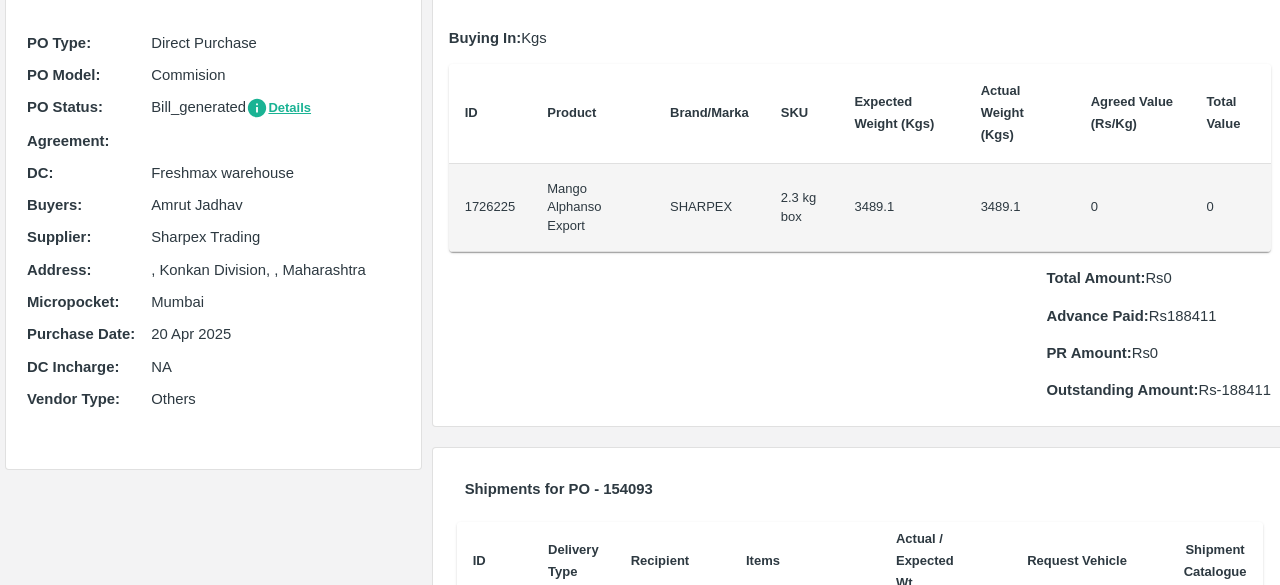 click on "Advance Paid:  Rs  188411" at bounding box center (1158, 316) 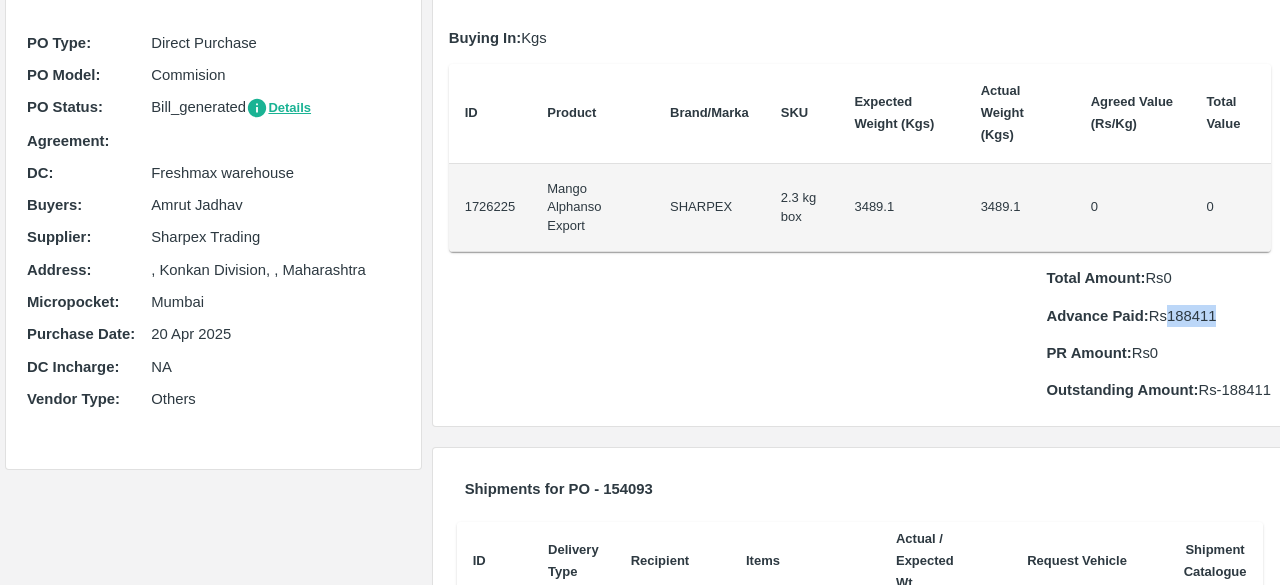 click on "Advance Paid:  Rs  188411" at bounding box center (1158, 316) 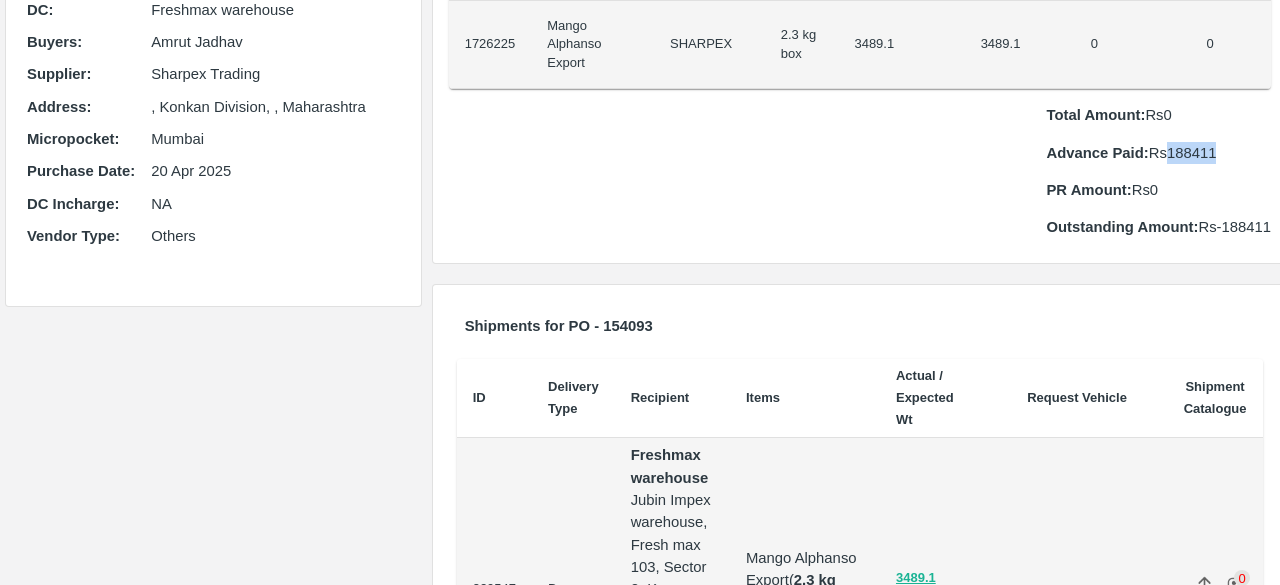 scroll, scrollTop: 0, scrollLeft: 0, axis: both 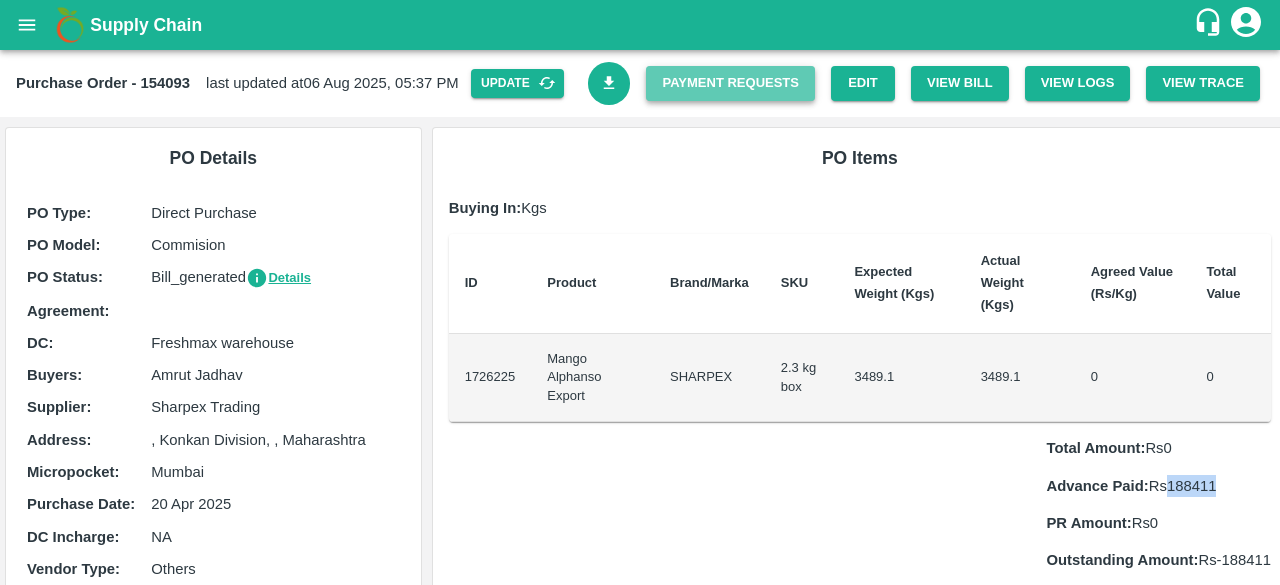 click on "Payment Requests" at bounding box center (730, 83) 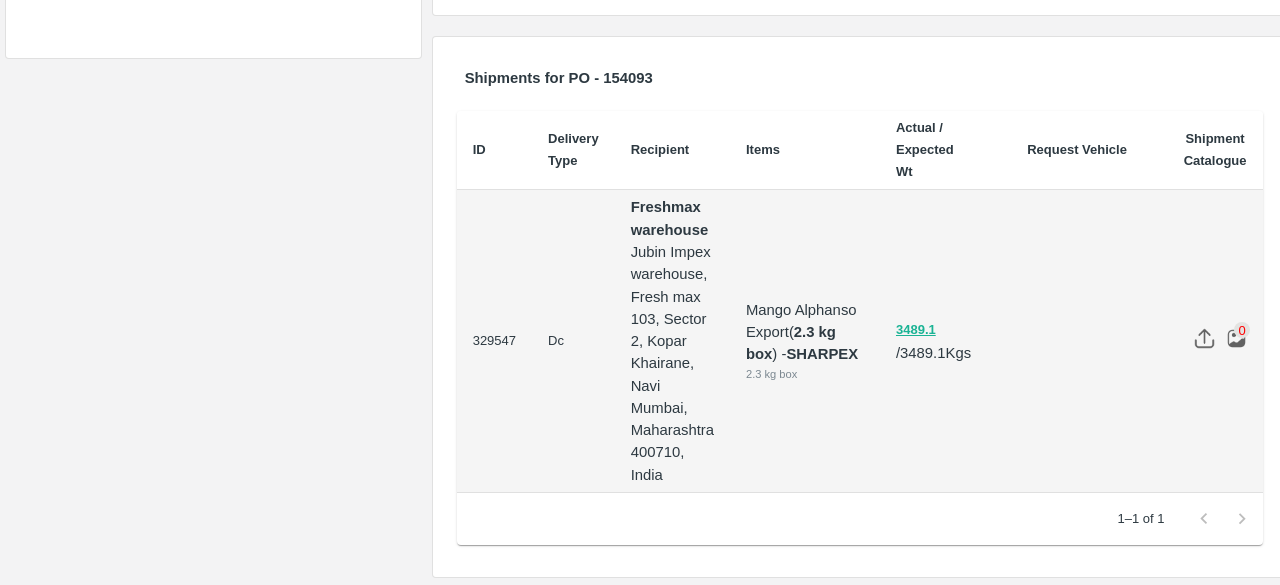 scroll, scrollTop: 0, scrollLeft: 0, axis: both 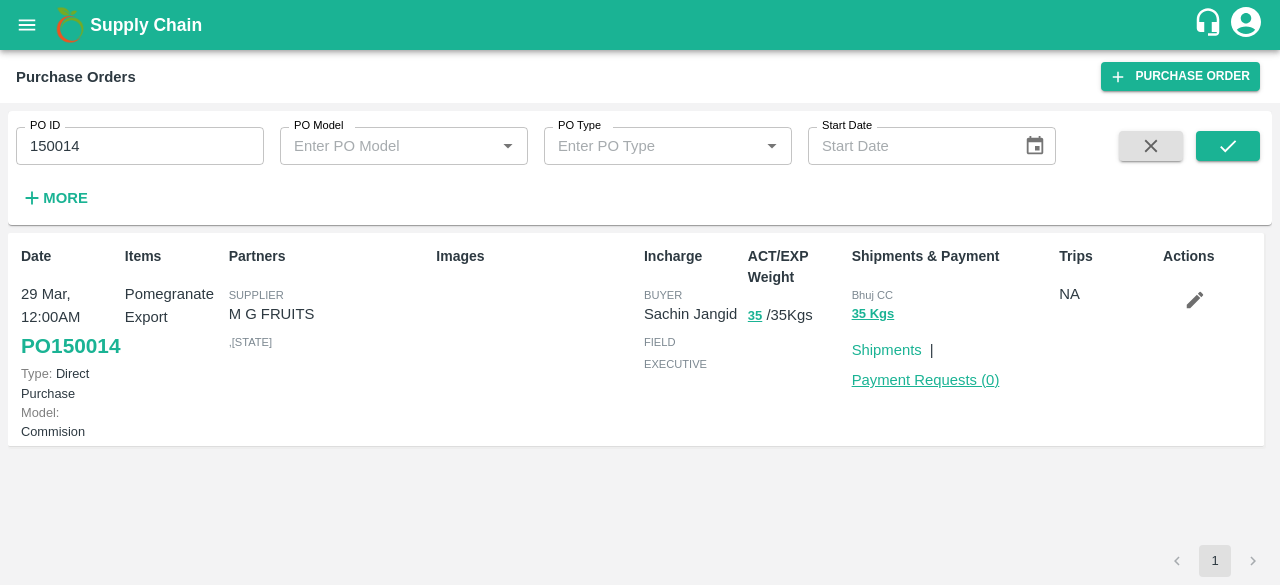 click on "Payment Requests ( 0 )" at bounding box center [926, 380] 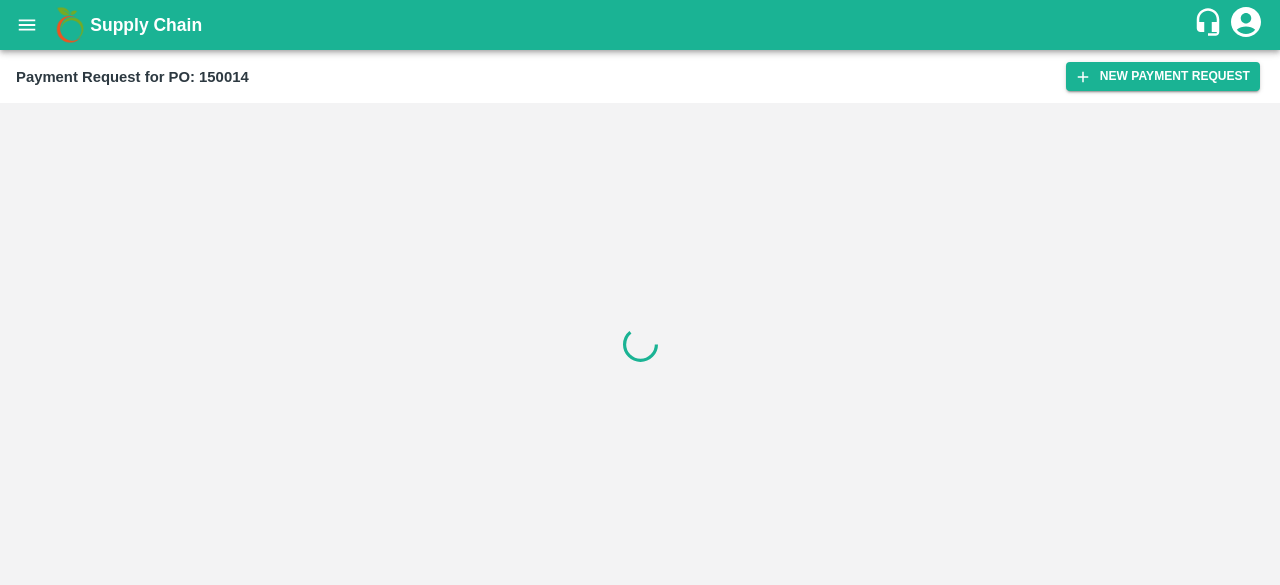 scroll, scrollTop: 0, scrollLeft: 0, axis: both 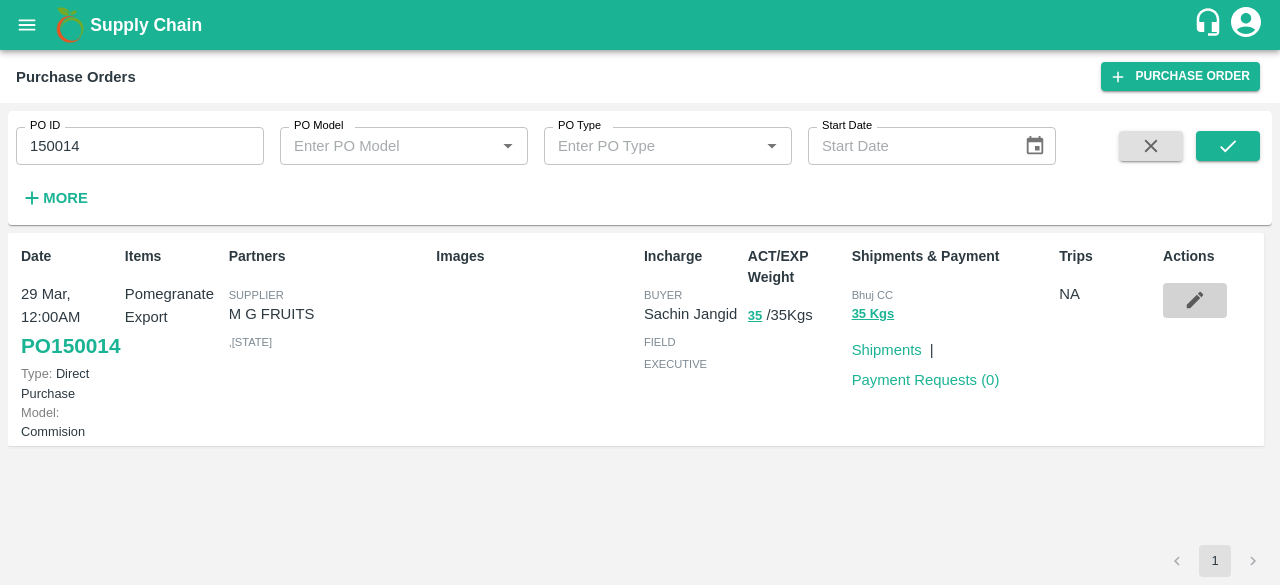 click 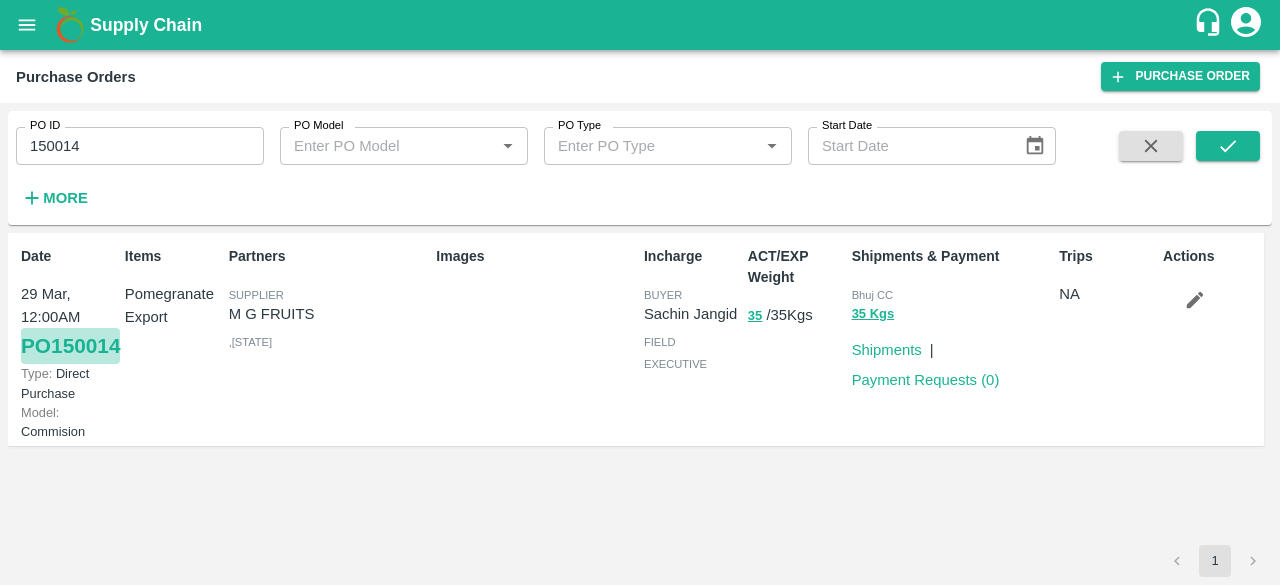 click on "PO  [POSTAL_CODE]" at bounding box center (70, 346) 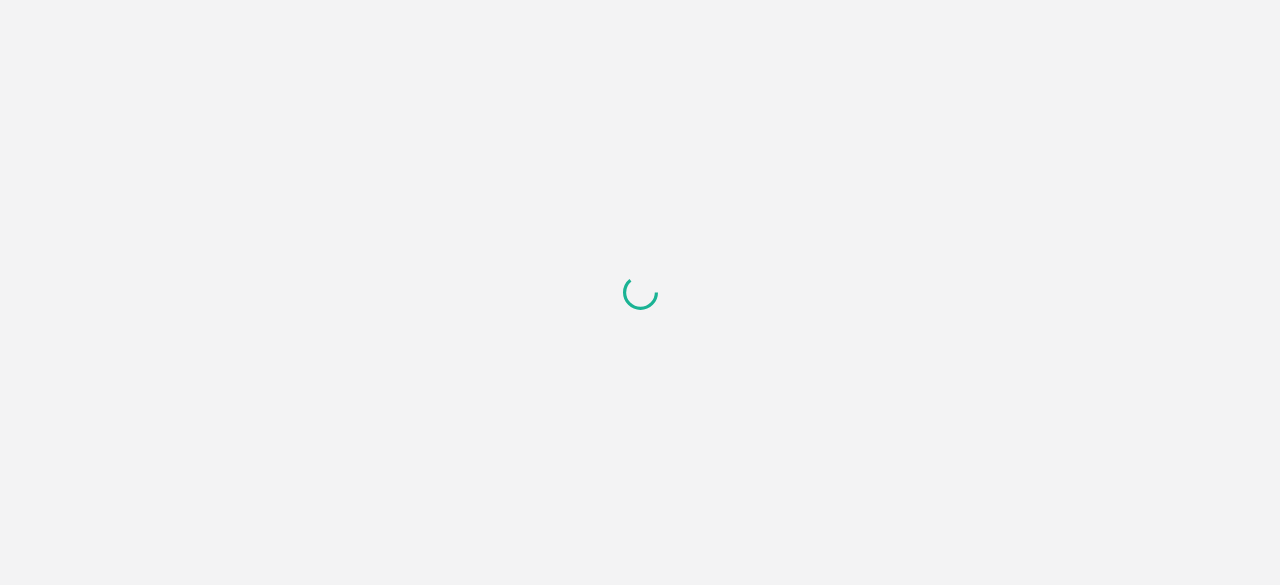 scroll, scrollTop: 0, scrollLeft: 0, axis: both 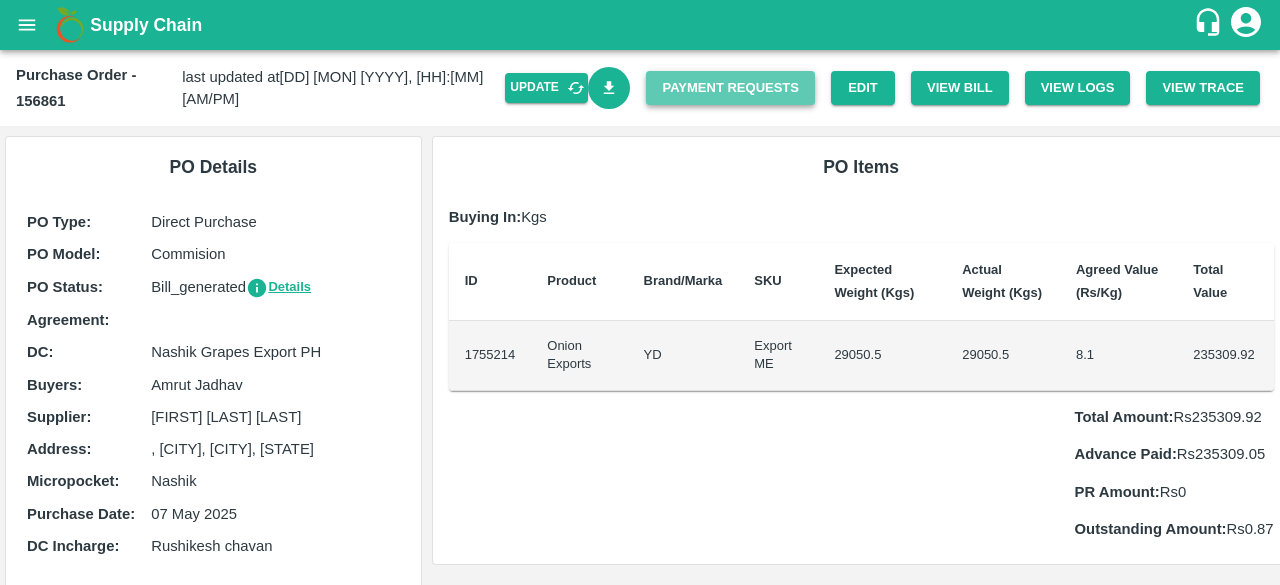 click on "Payment Requests" at bounding box center (730, 88) 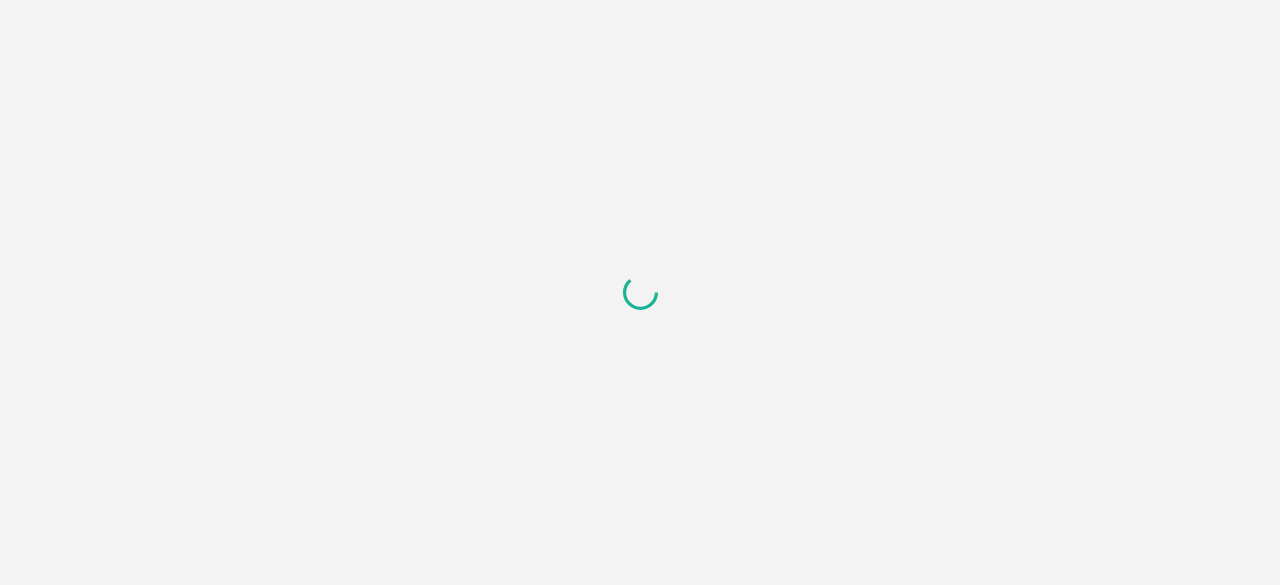 scroll, scrollTop: 0, scrollLeft: 0, axis: both 